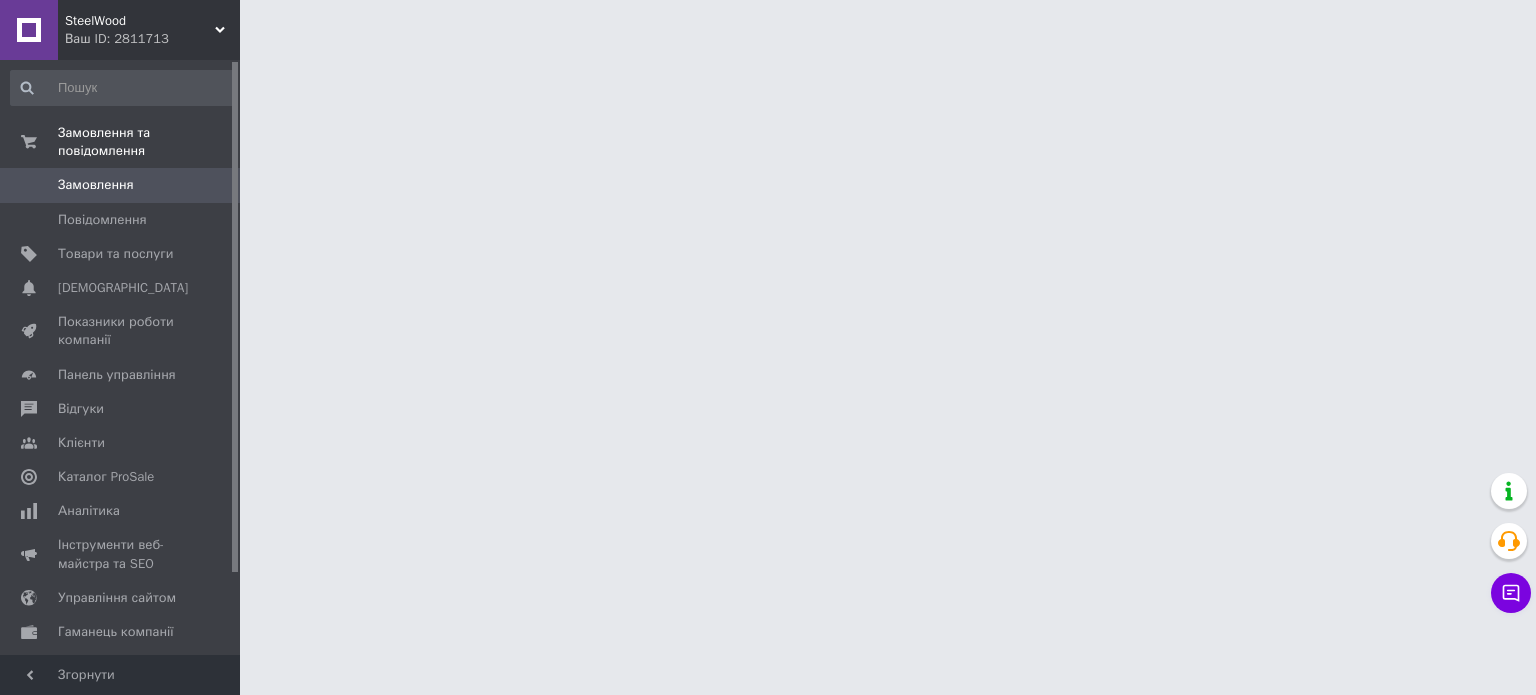 scroll, scrollTop: 0, scrollLeft: 0, axis: both 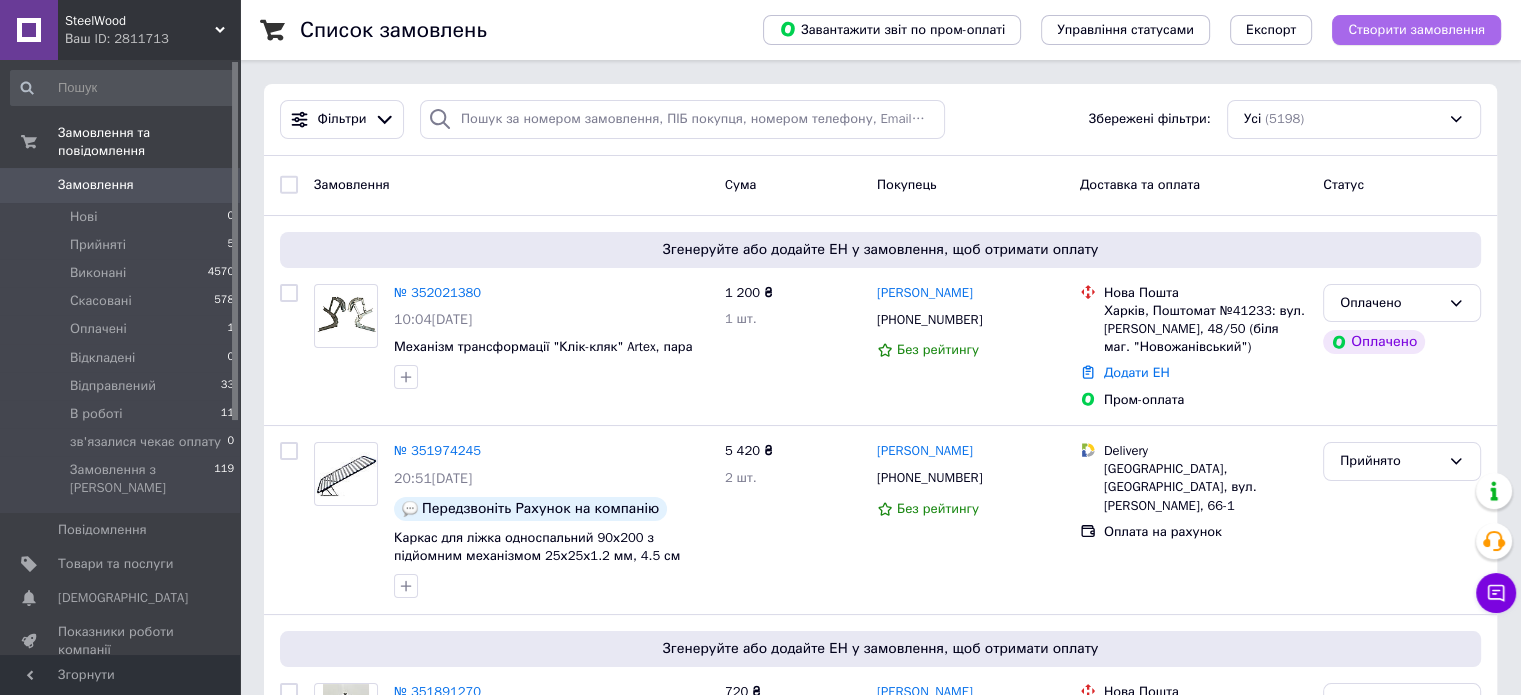 click on "Створити замовлення" at bounding box center (1416, 30) 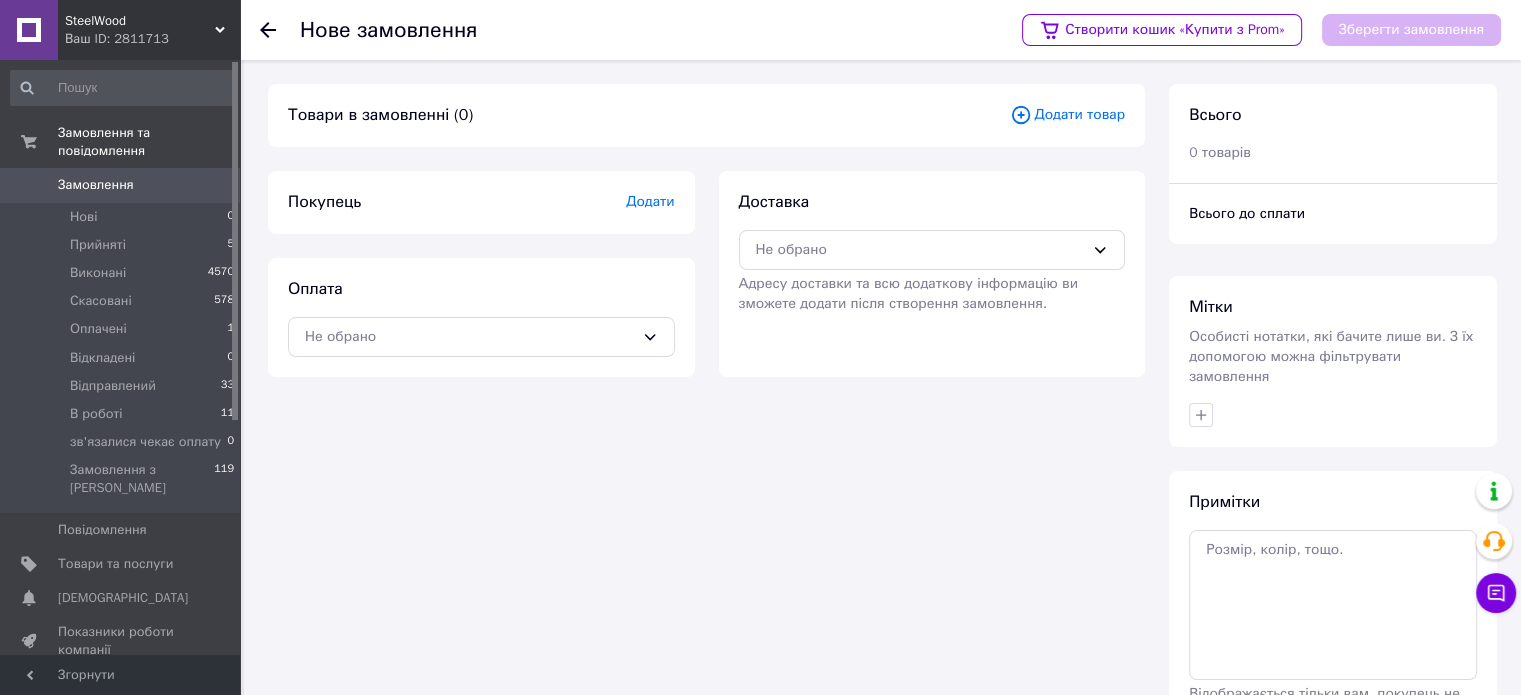 click on "Додати товар" at bounding box center [1067, 115] 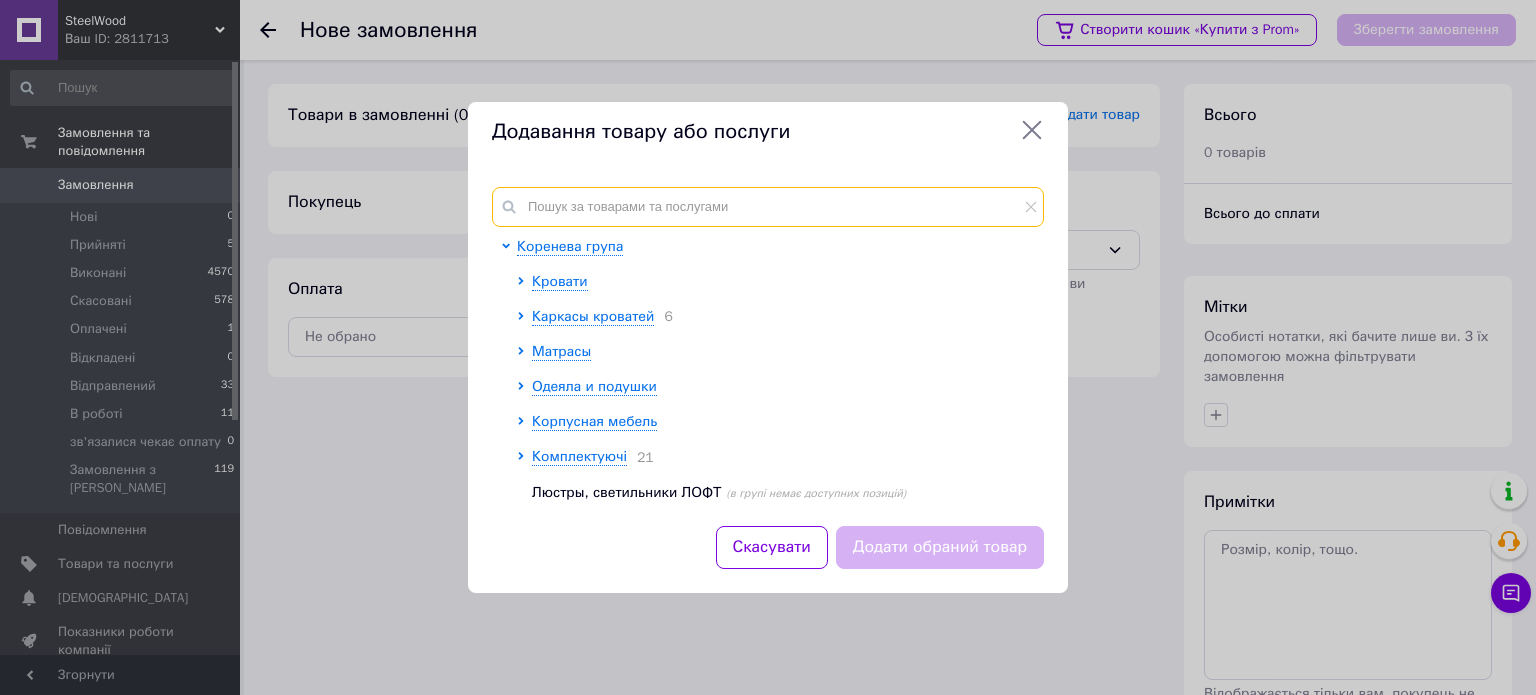 click at bounding box center (768, 207) 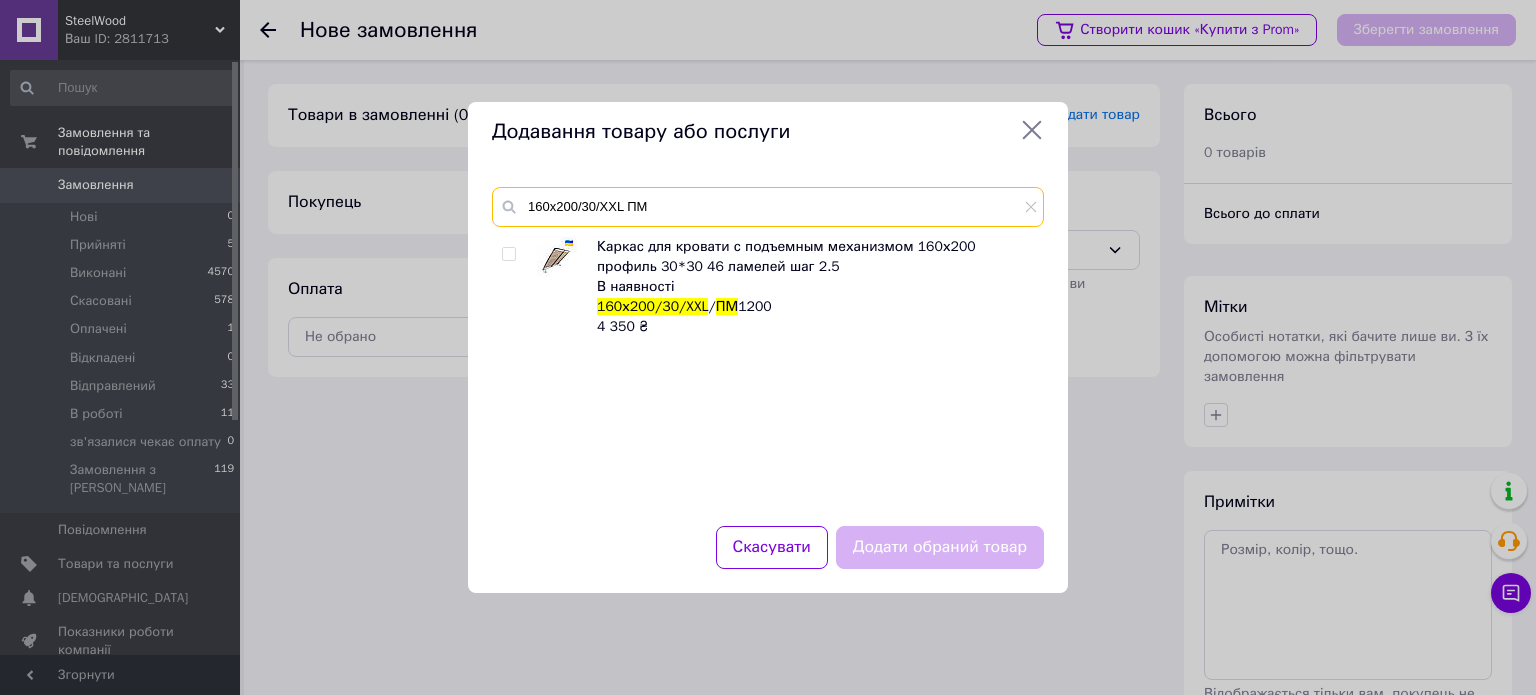 type on "160х200/30/XXL ПМ" 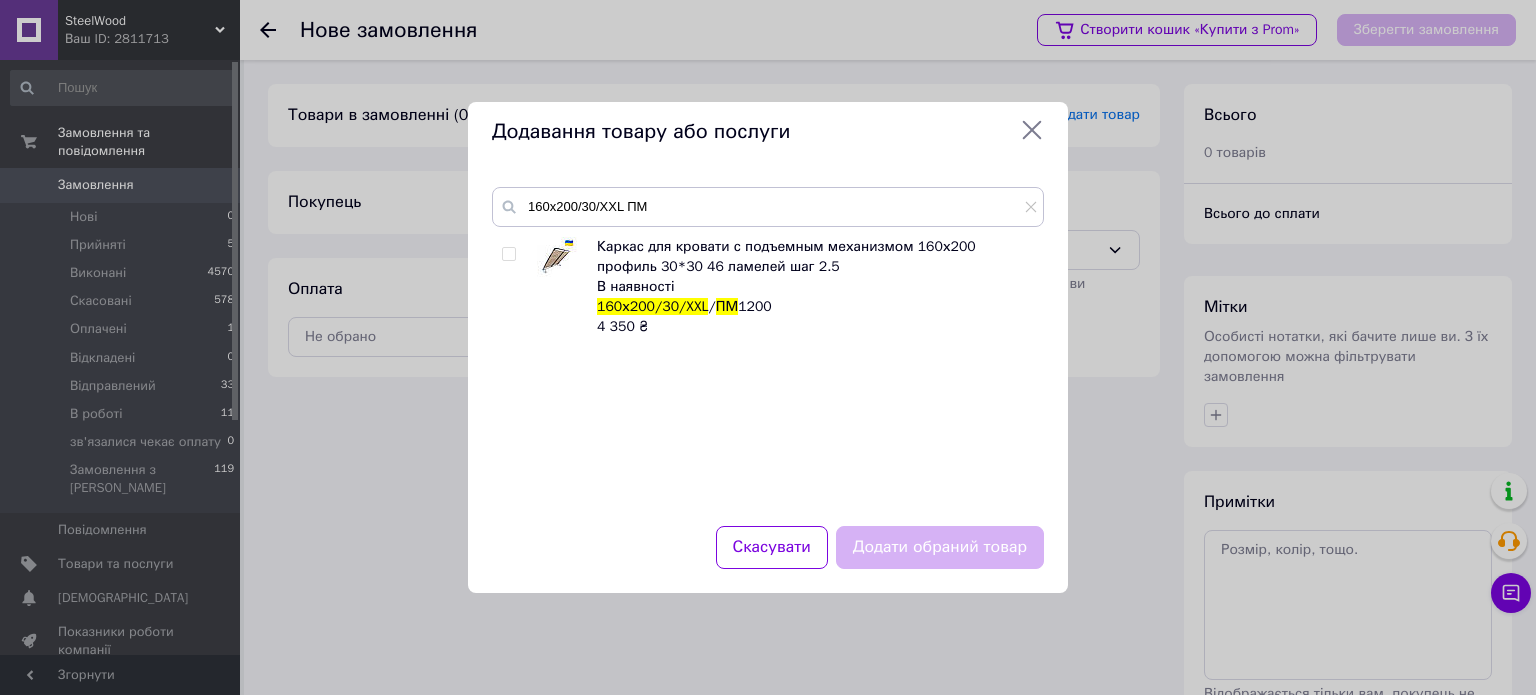 click at bounding box center (508, 254) 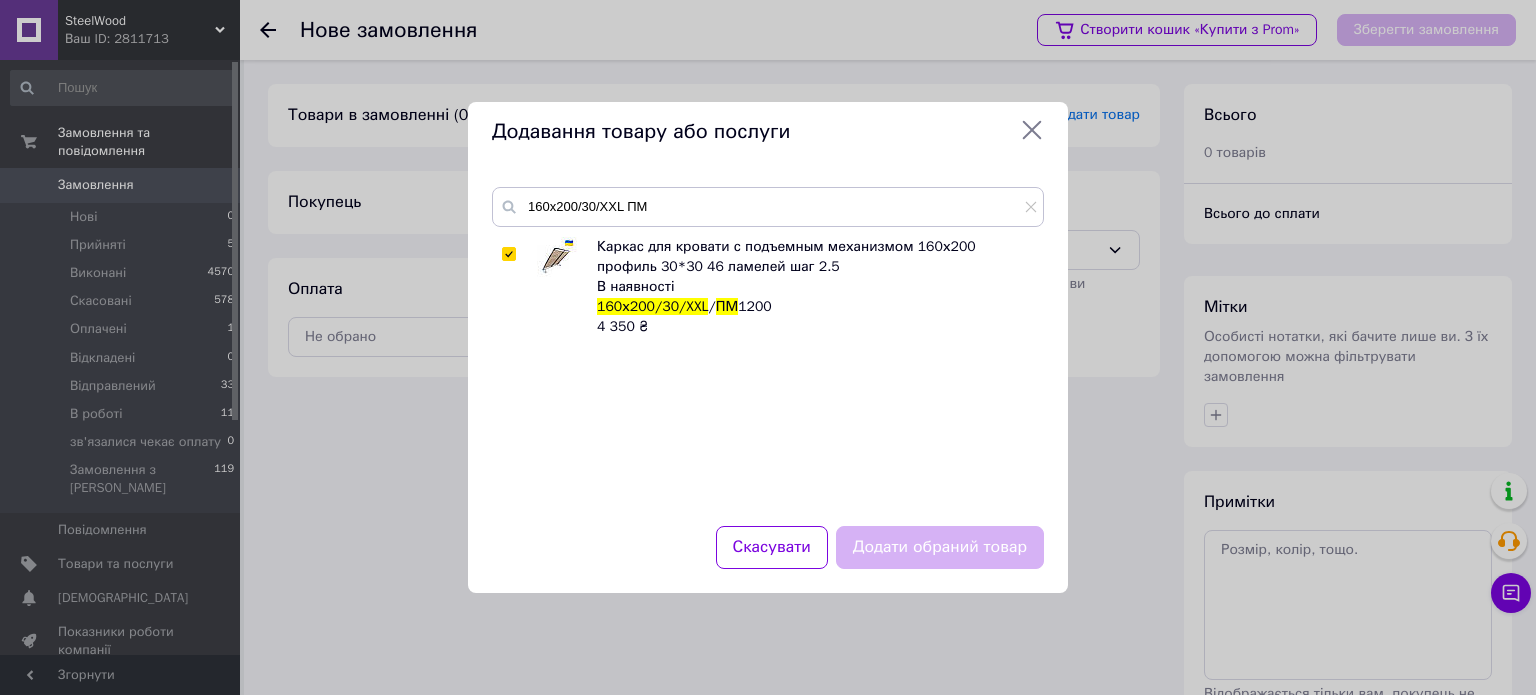 checkbox on "true" 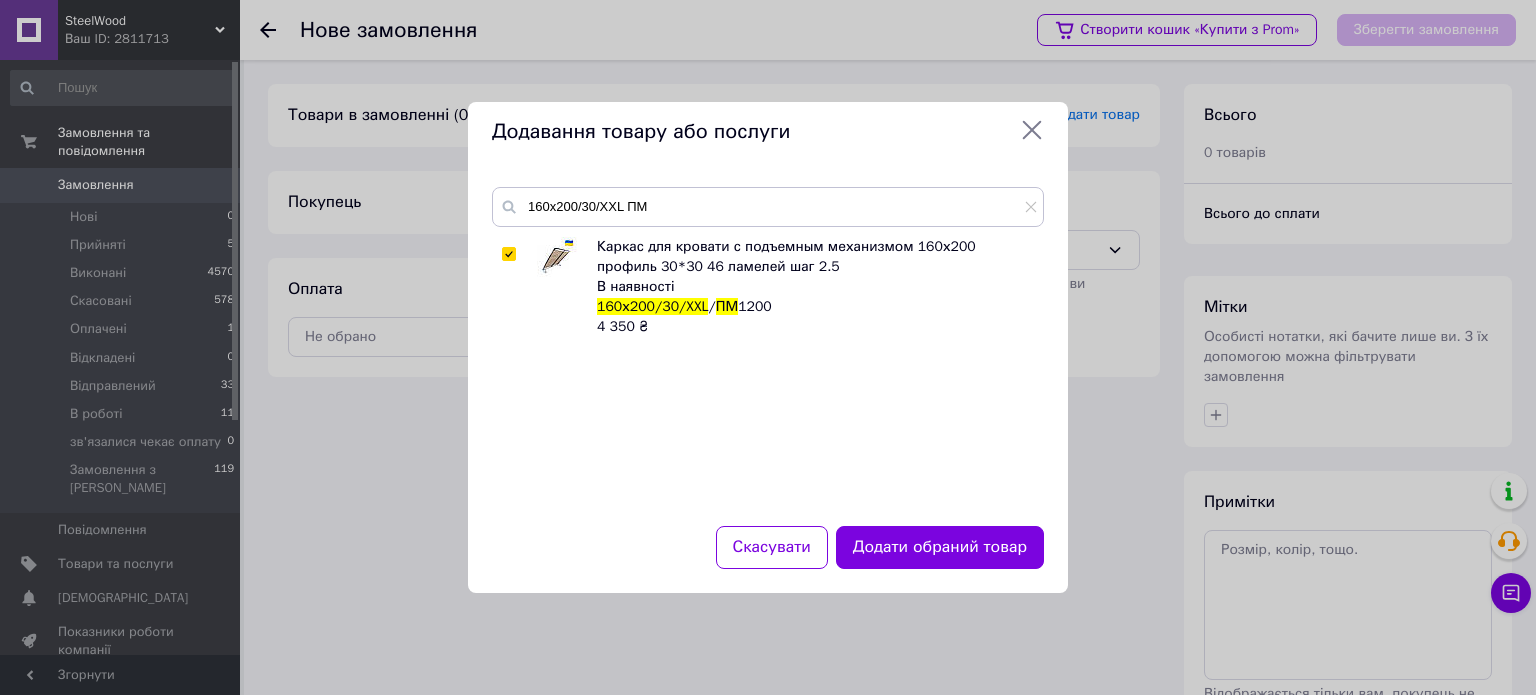 click on "Додати обраний товар" at bounding box center [940, 547] 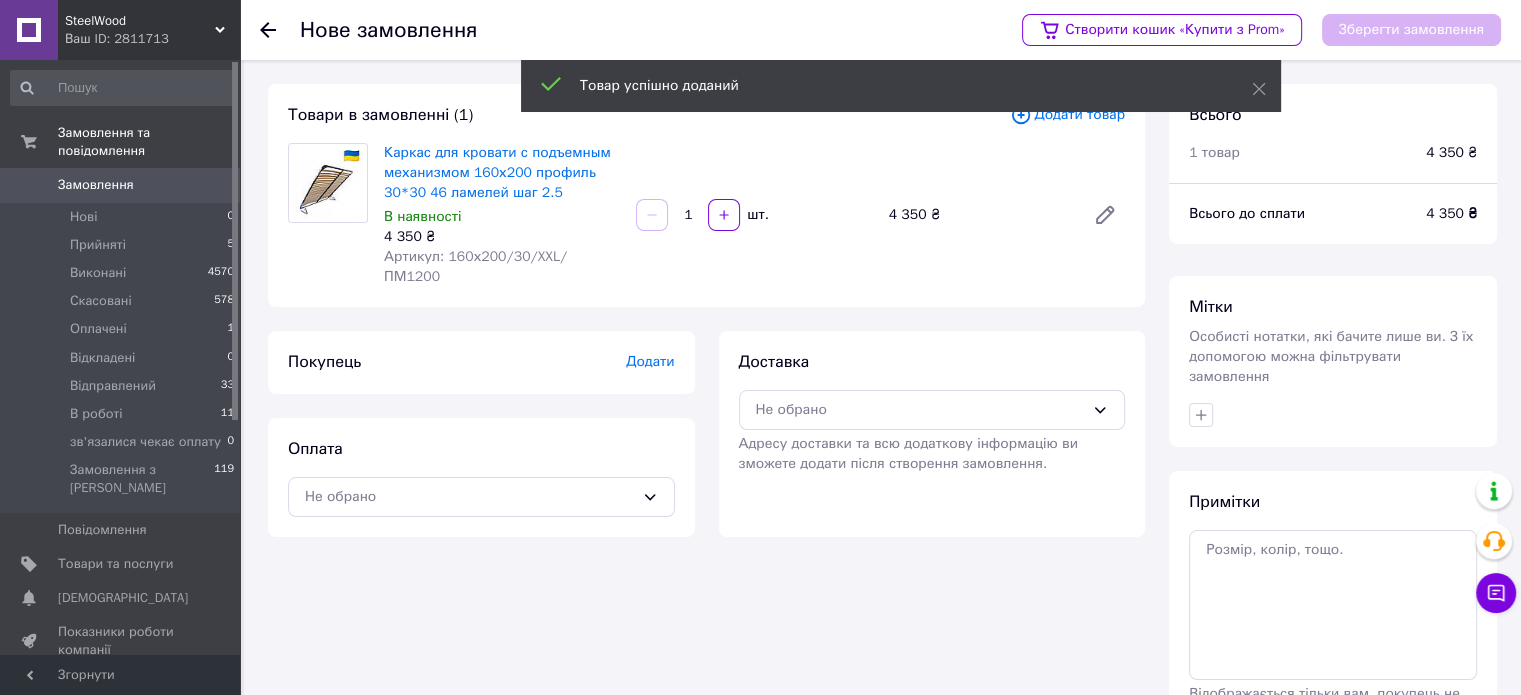 click on "Додати товар" at bounding box center (1067, 115) 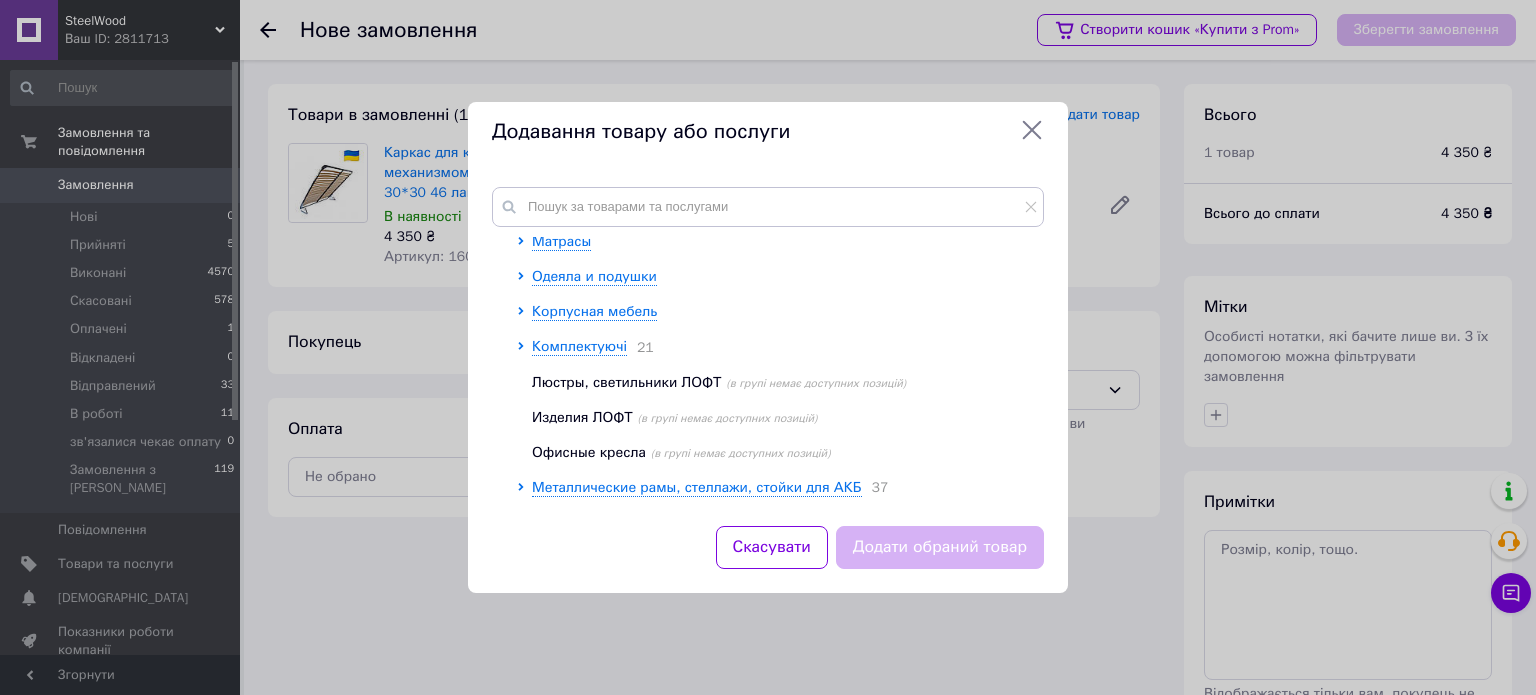 scroll, scrollTop: 192, scrollLeft: 0, axis: vertical 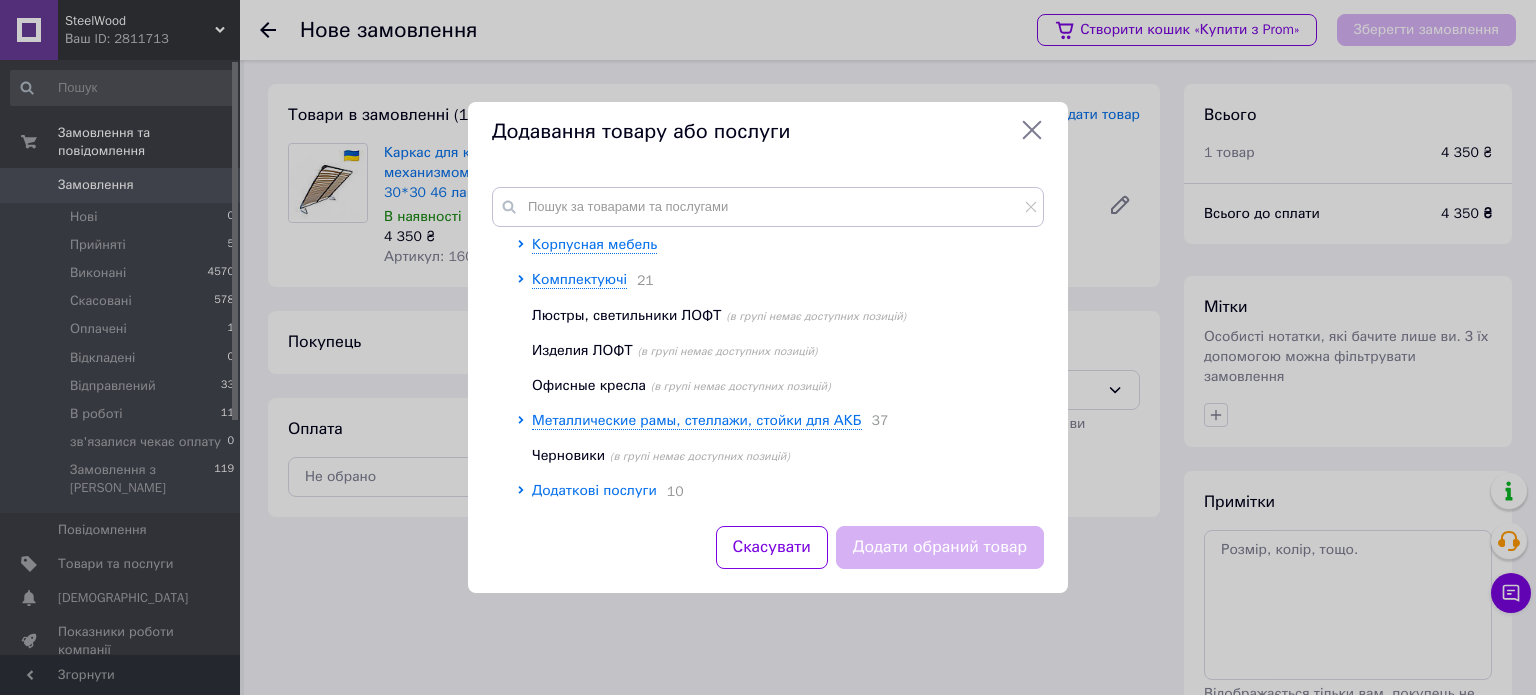 click on "Додаткові послуги" at bounding box center (594, 490) 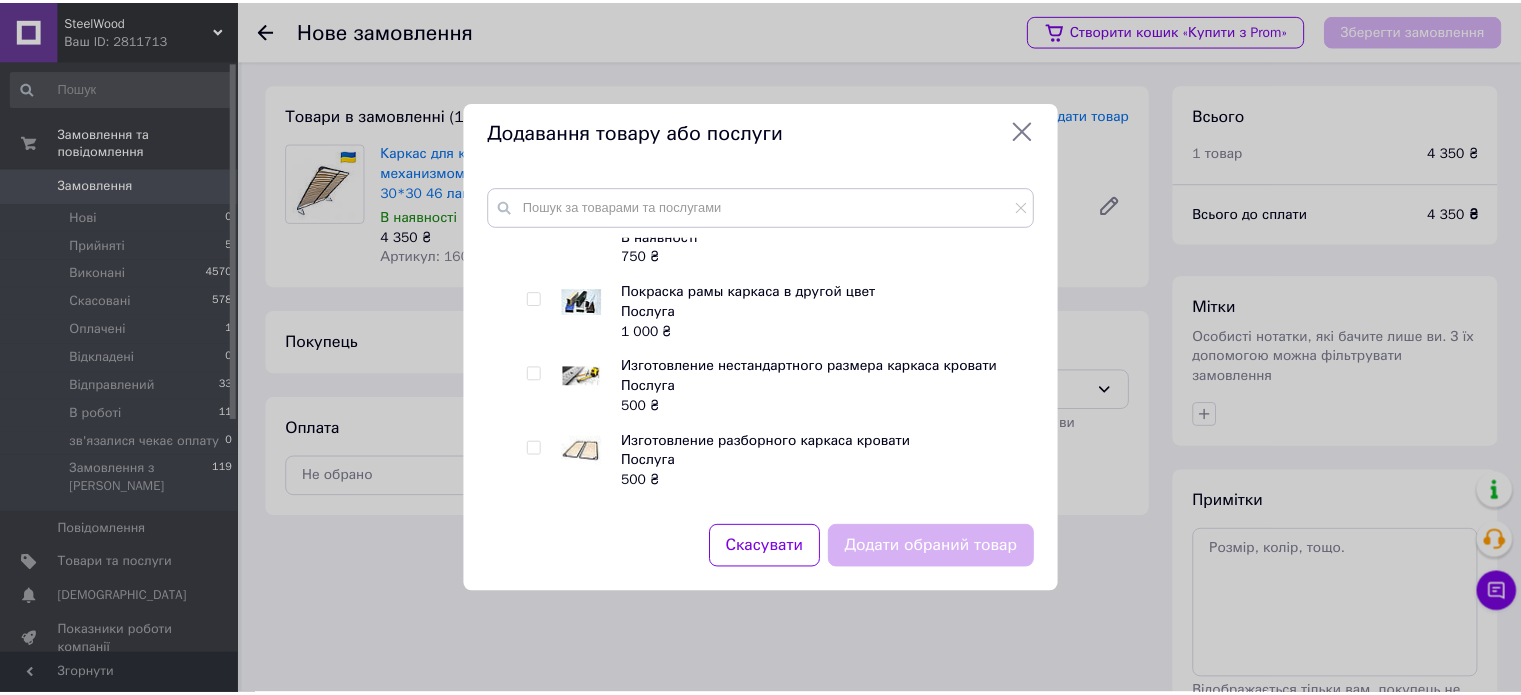 scroll, scrollTop: 692, scrollLeft: 0, axis: vertical 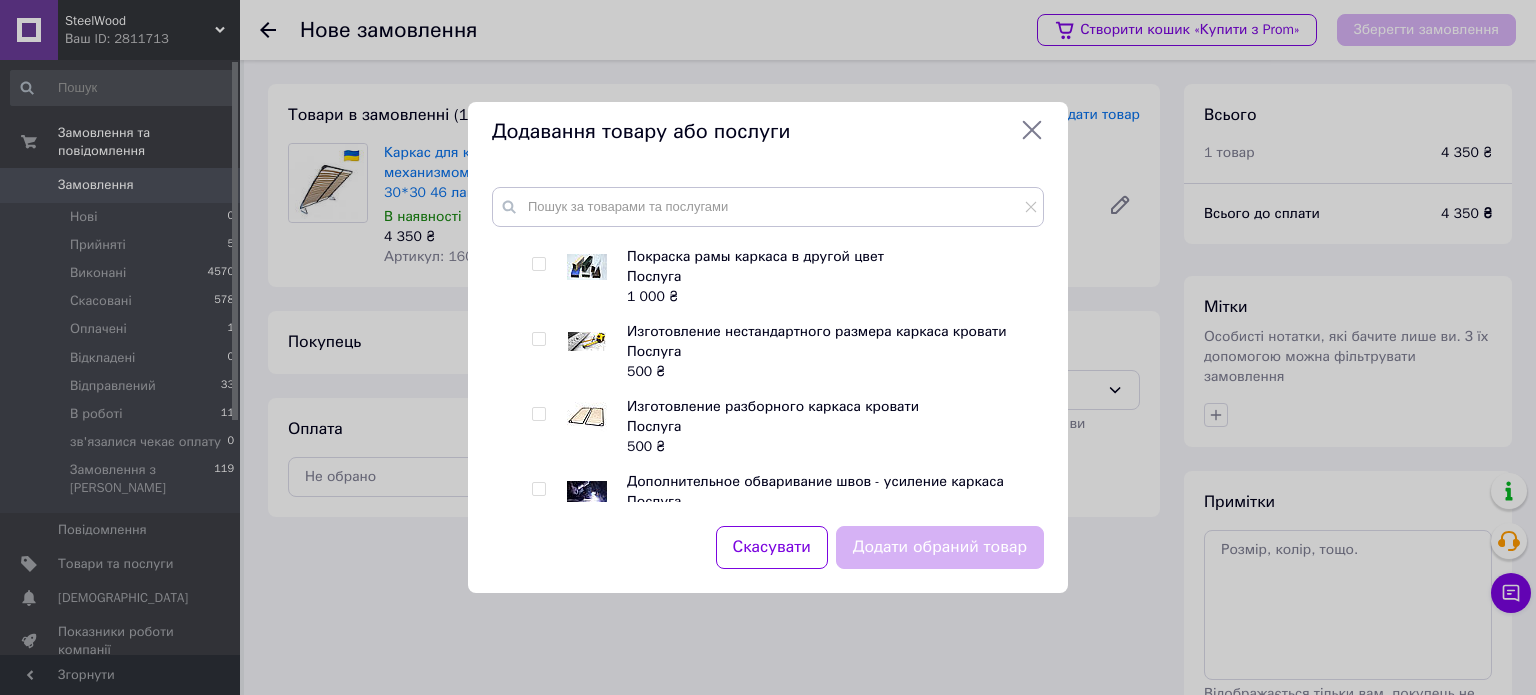 click at bounding box center [538, 339] 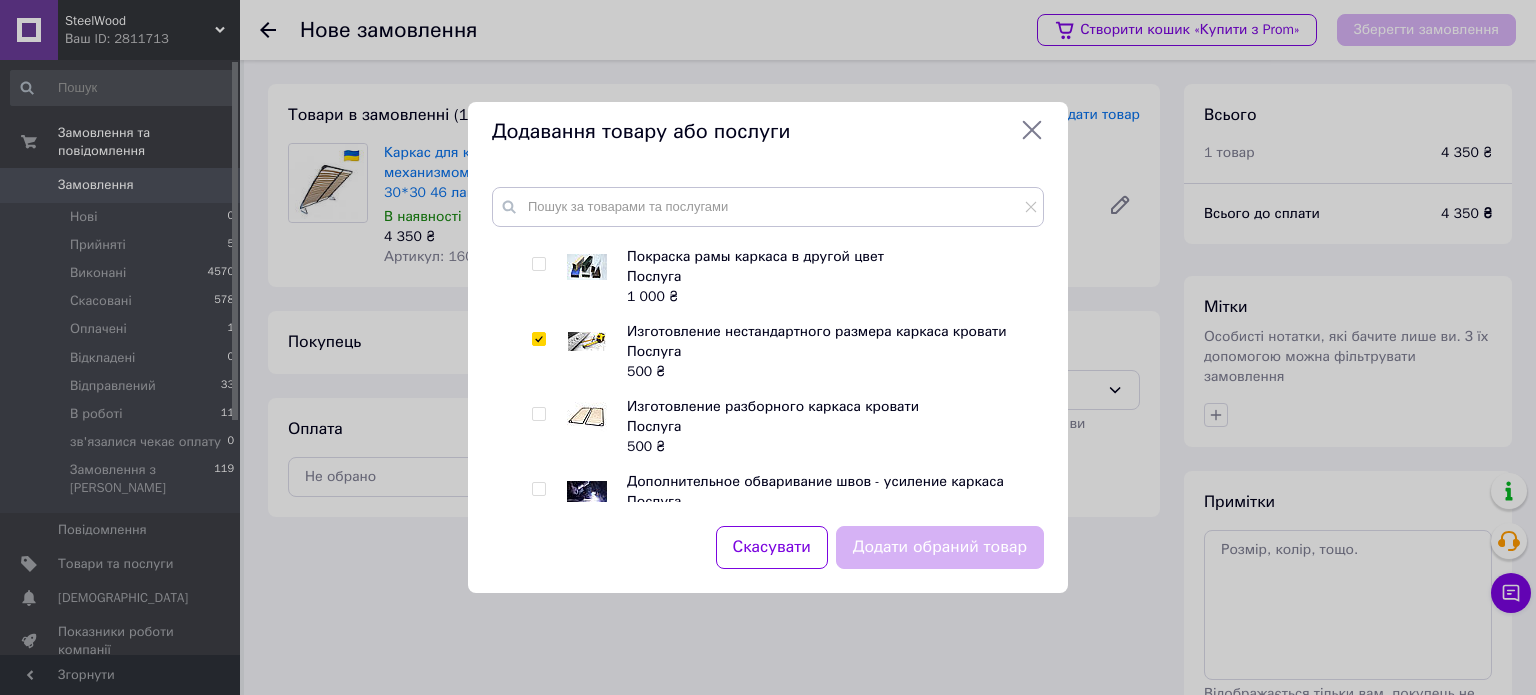 checkbox on "true" 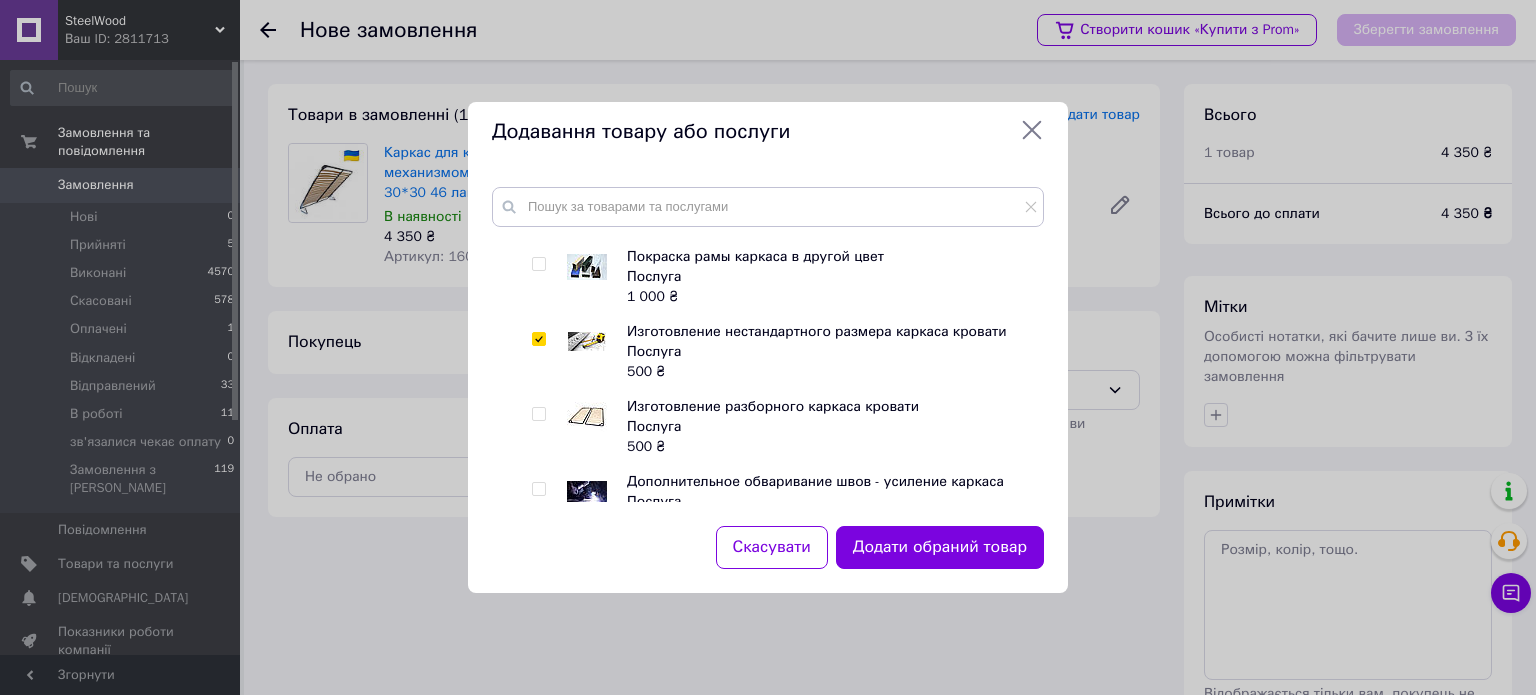 click on "Додати обраний товар" at bounding box center [940, 547] 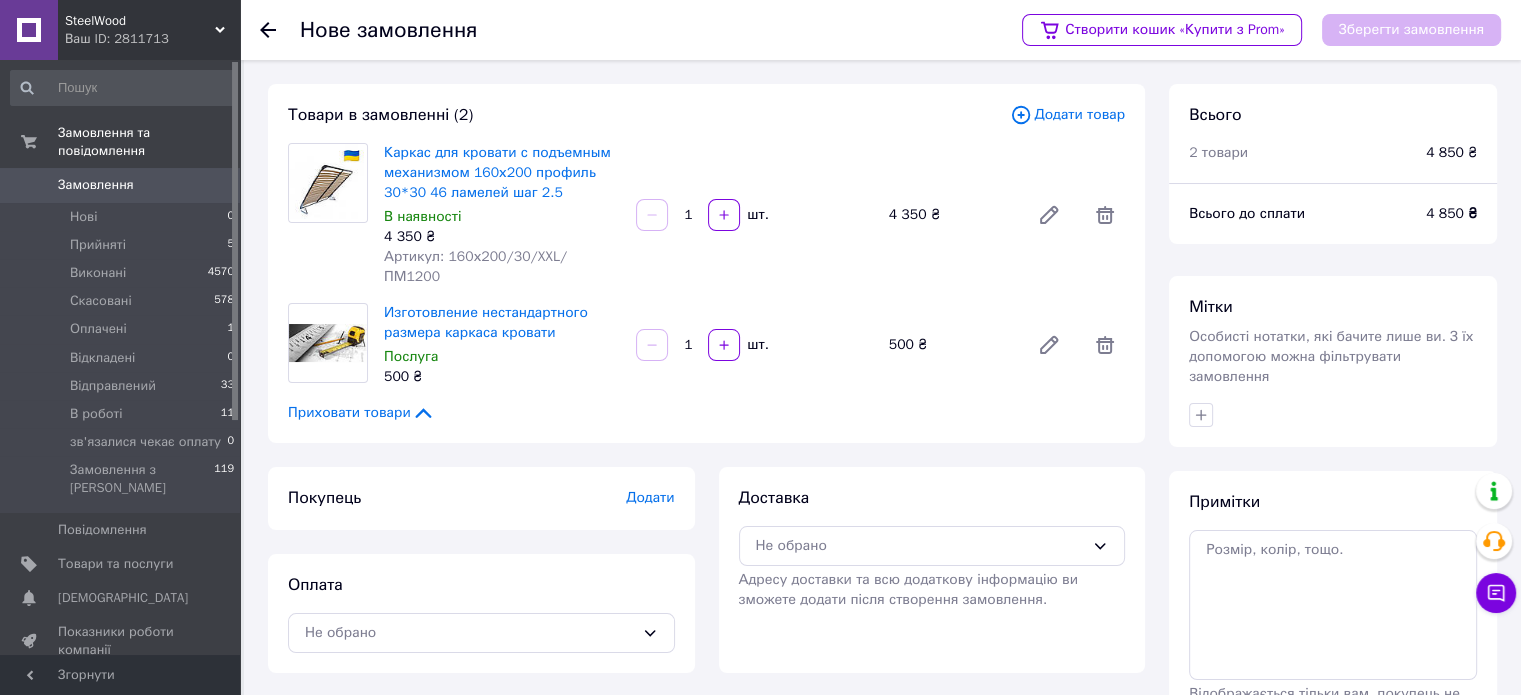 click on "Додати" at bounding box center [650, 497] 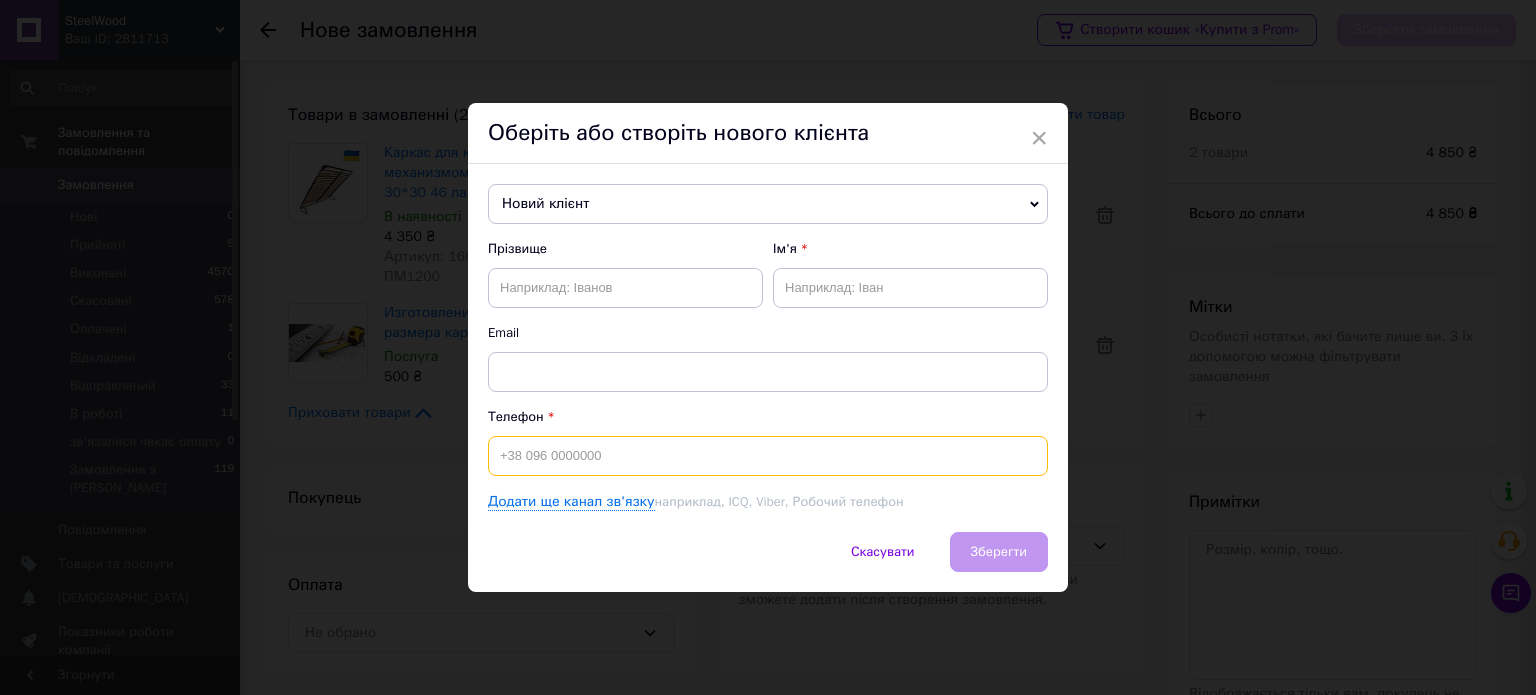 click at bounding box center (768, 456) 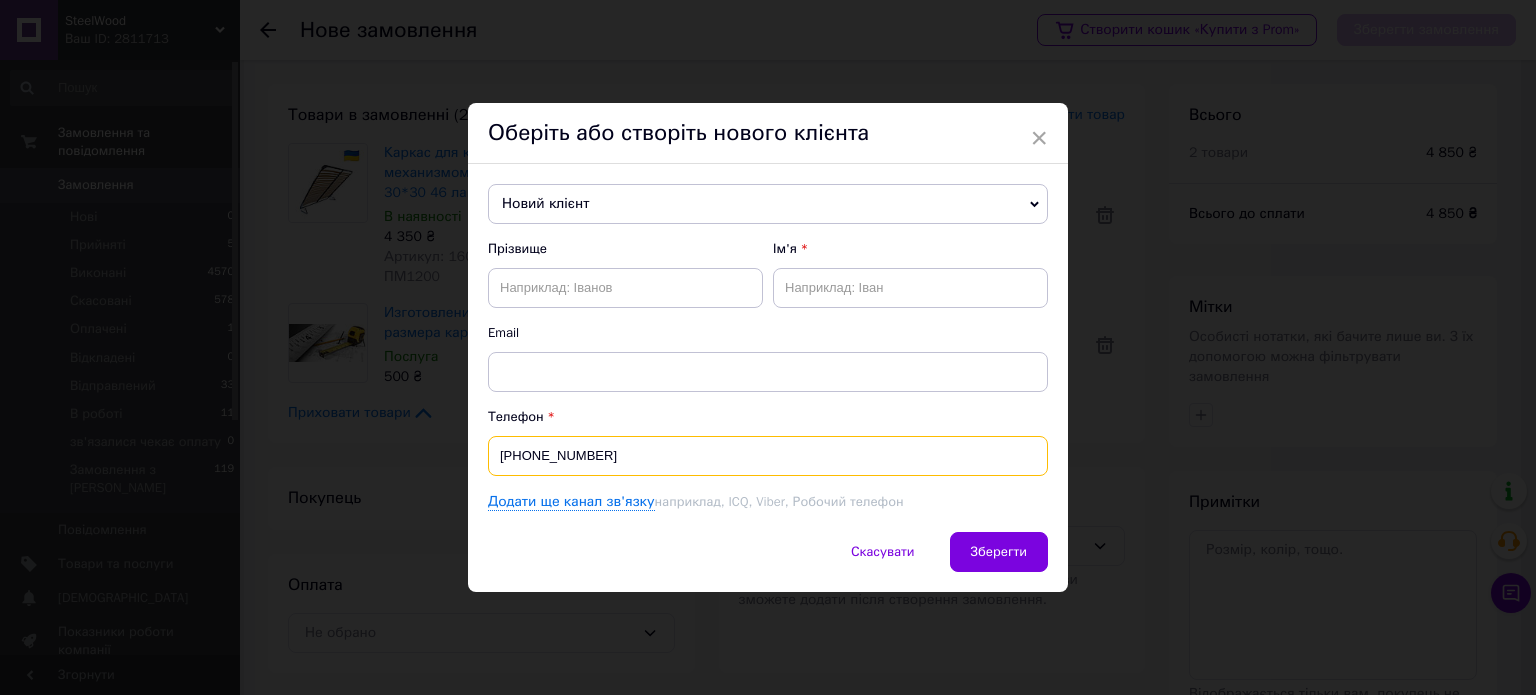 type on "[PHONE_NUMBER]" 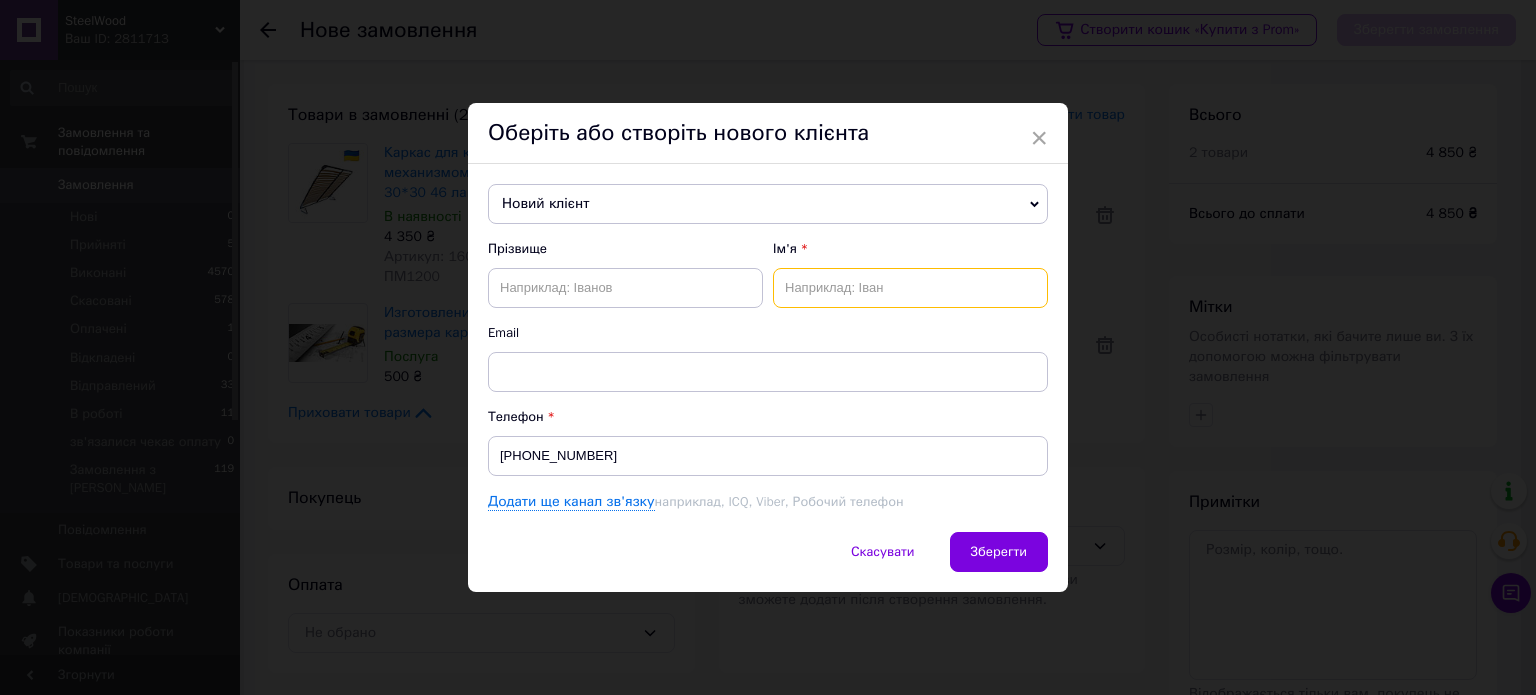 click at bounding box center [910, 288] 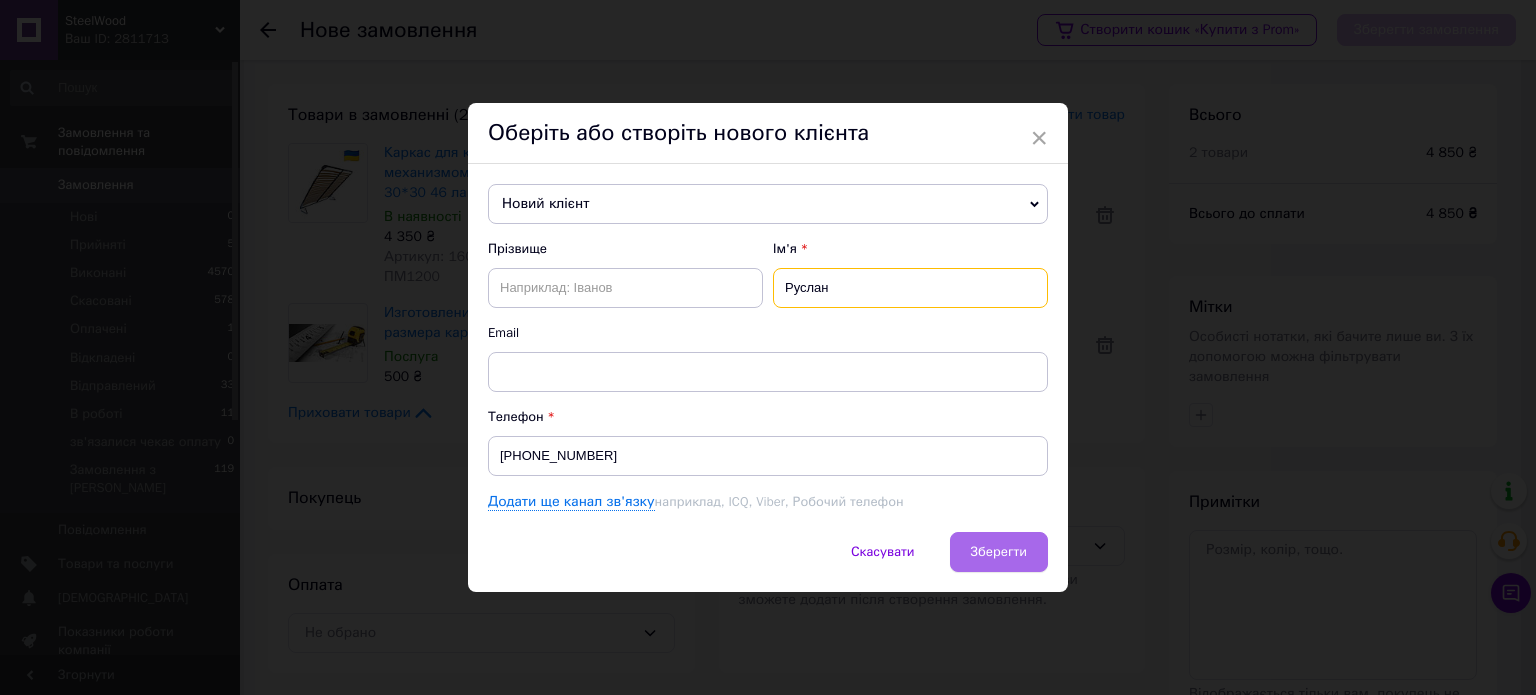 type on "Руслан" 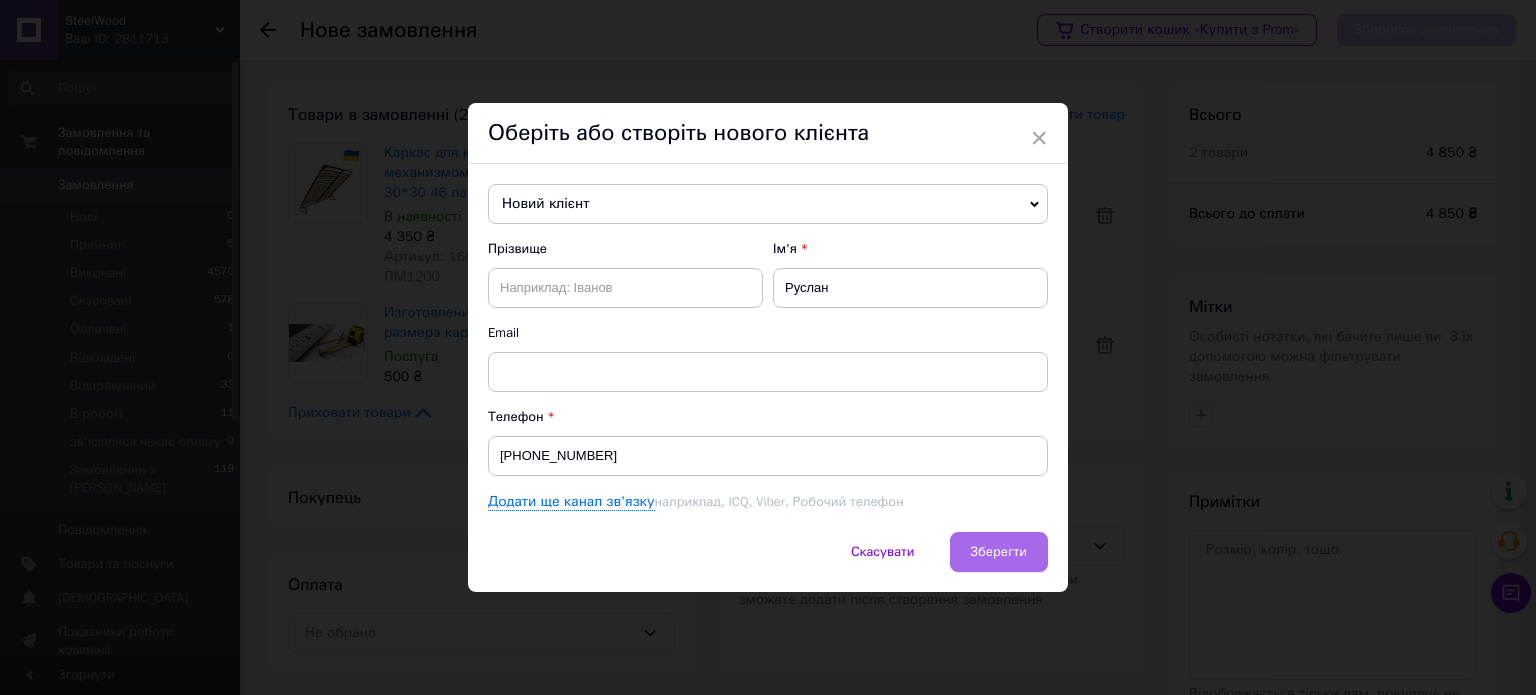 click on "Зберегти" at bounding box center [999, 552] 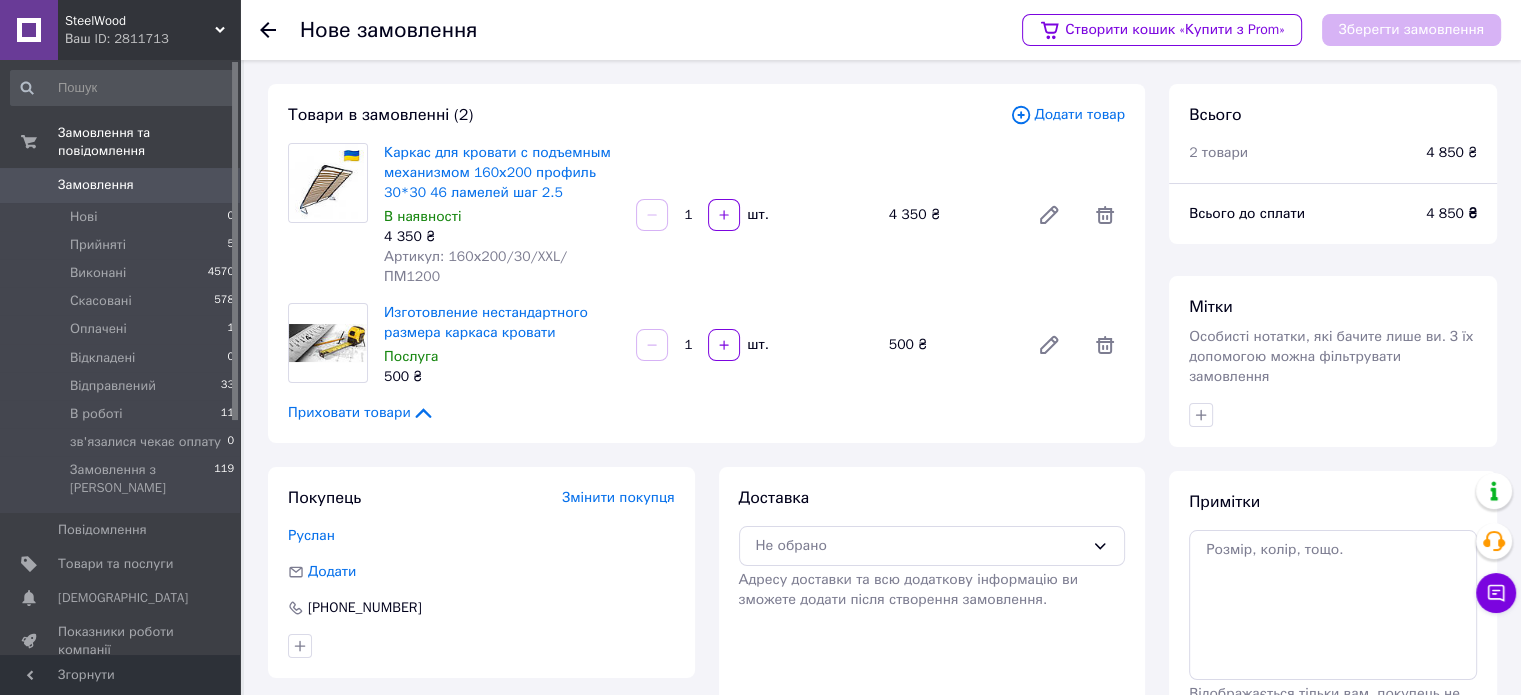 scroll, scrollTop: 129, scrollLeft: 0, axis: vertical 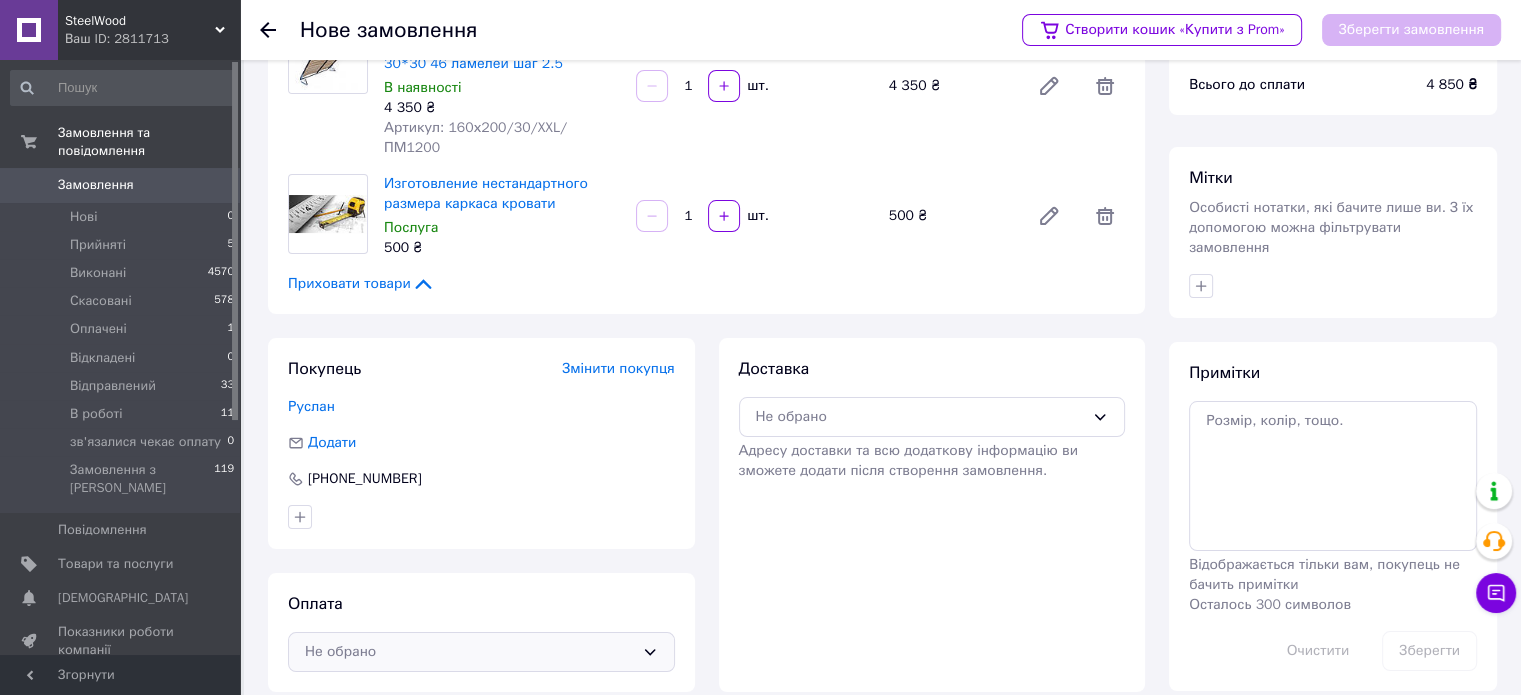 click on "Не обрано" at bounding box center (469, 652) 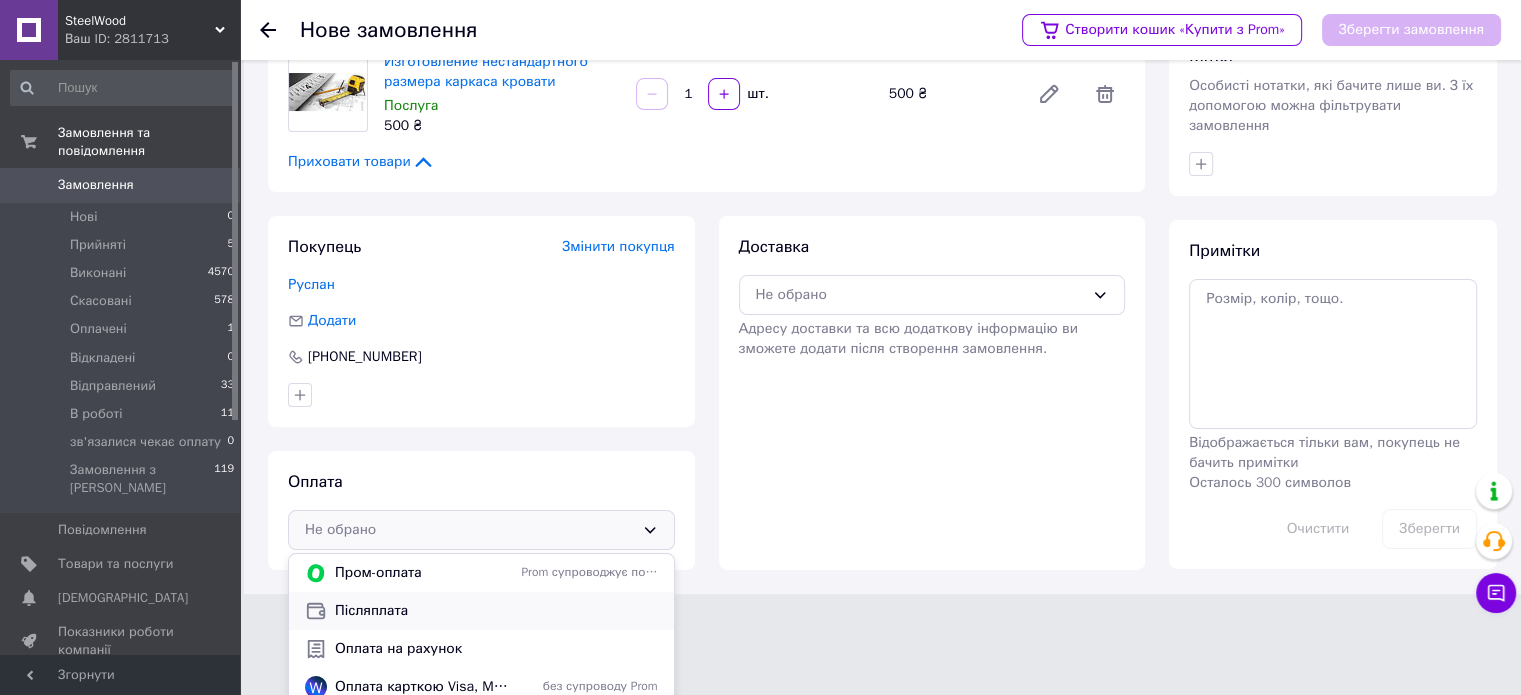 scroll, scrollTop: 262, scrollLeft: 0, axis: vertical 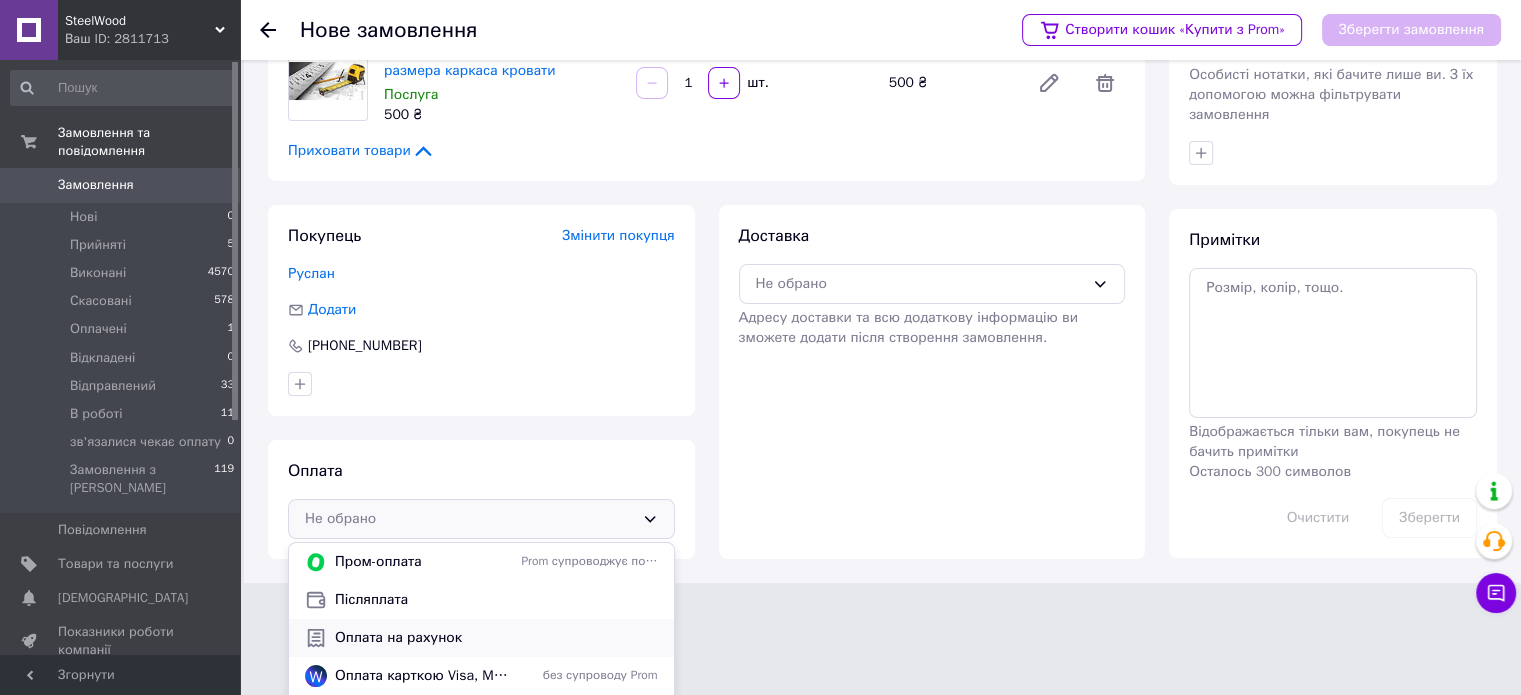 click on "Оплата на рахунок" at bounding box center (496, 638) 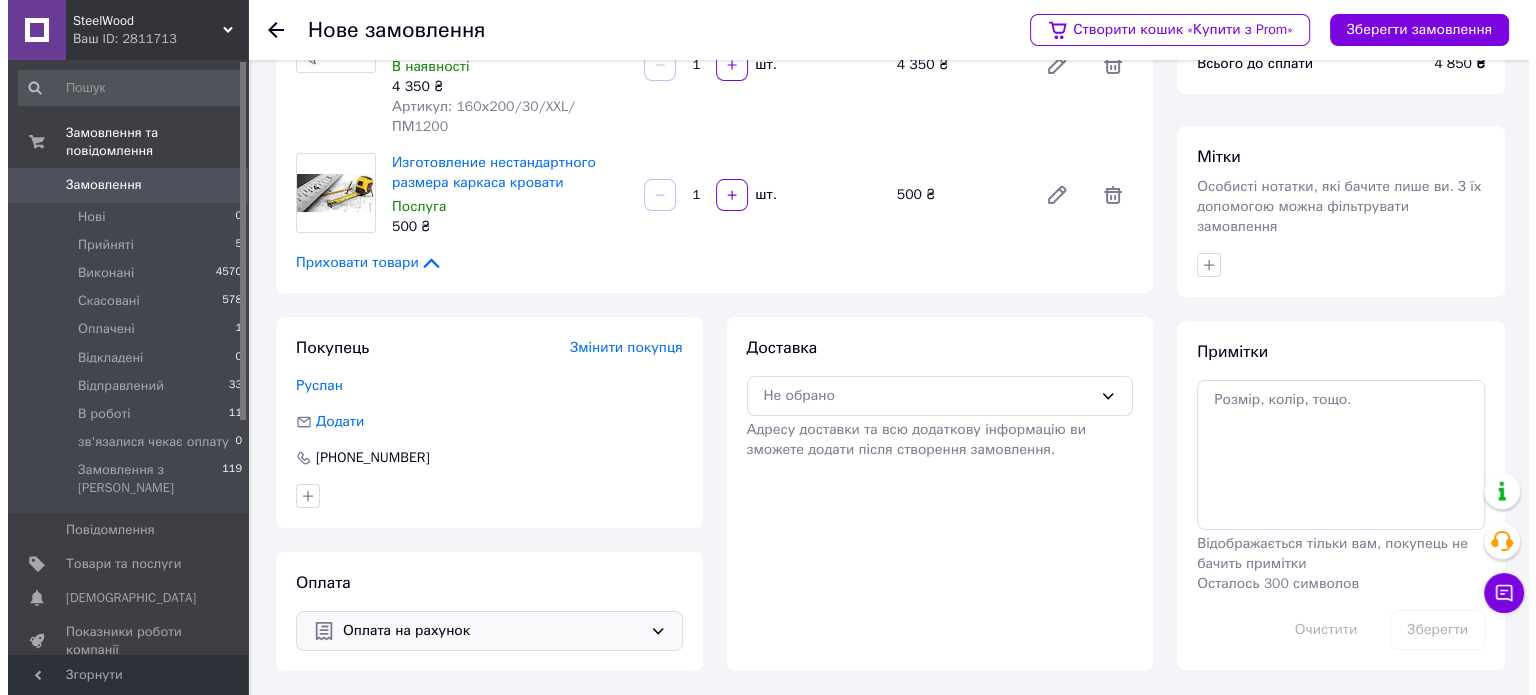 scroll, scrollTop: 129, scrollLeft: 0, axis: vertical 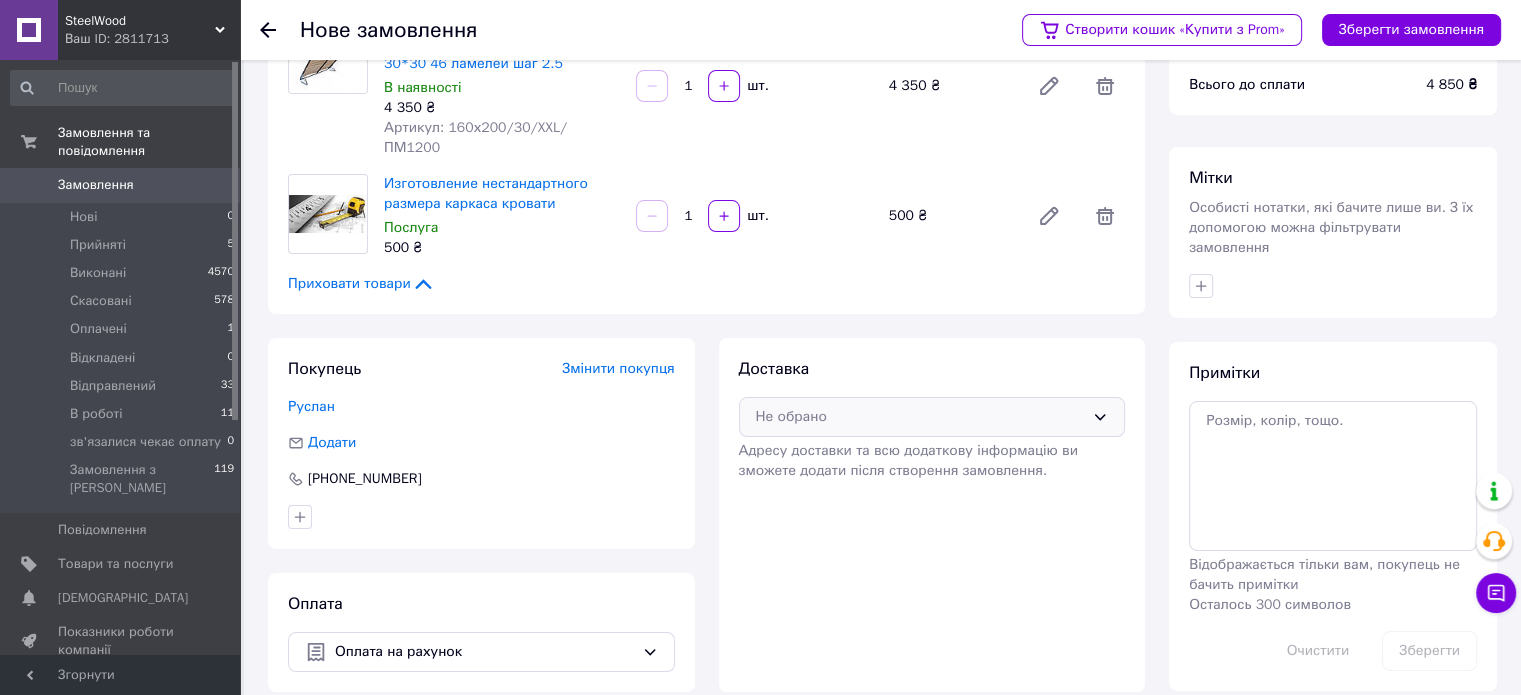 click on "Не обрано" at bounding box center [920, 417] 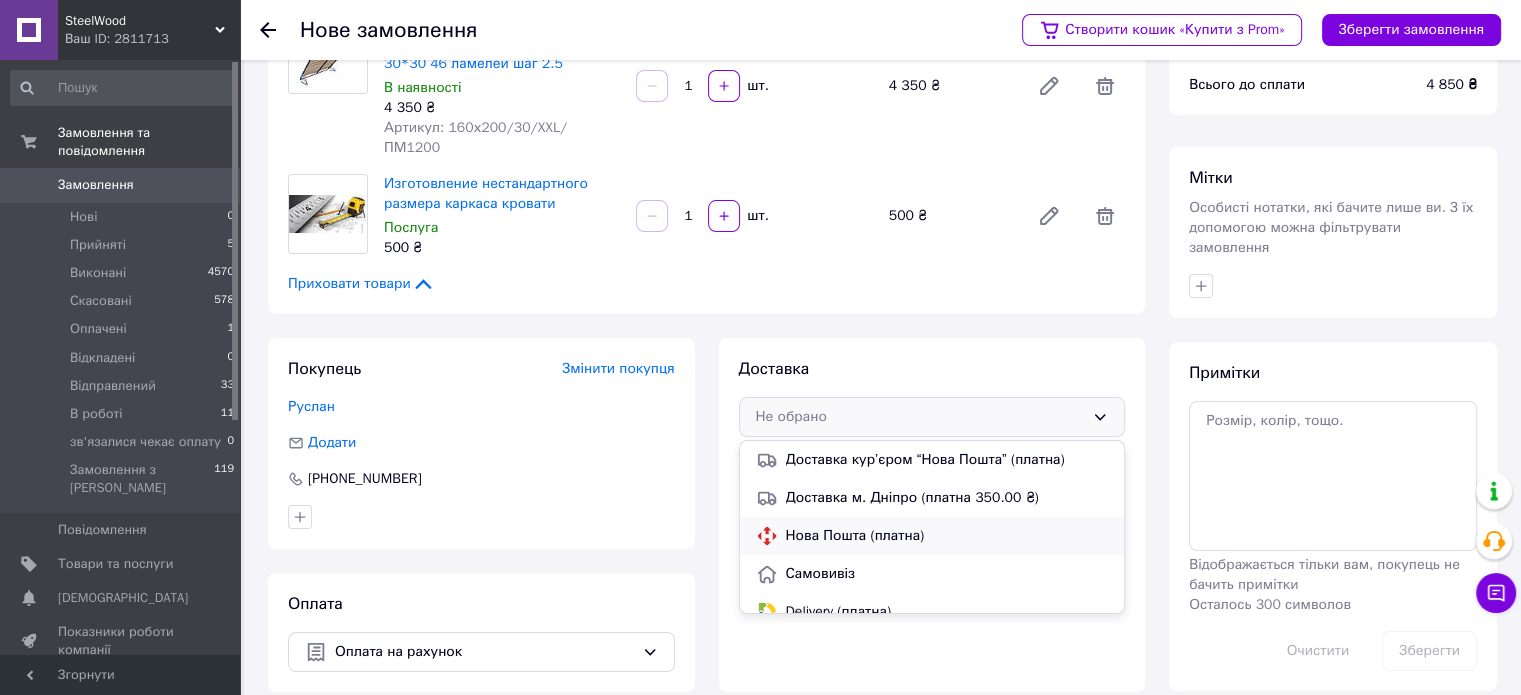 click on "Нова Пошта (платна)" at bounding box center (947, 536) 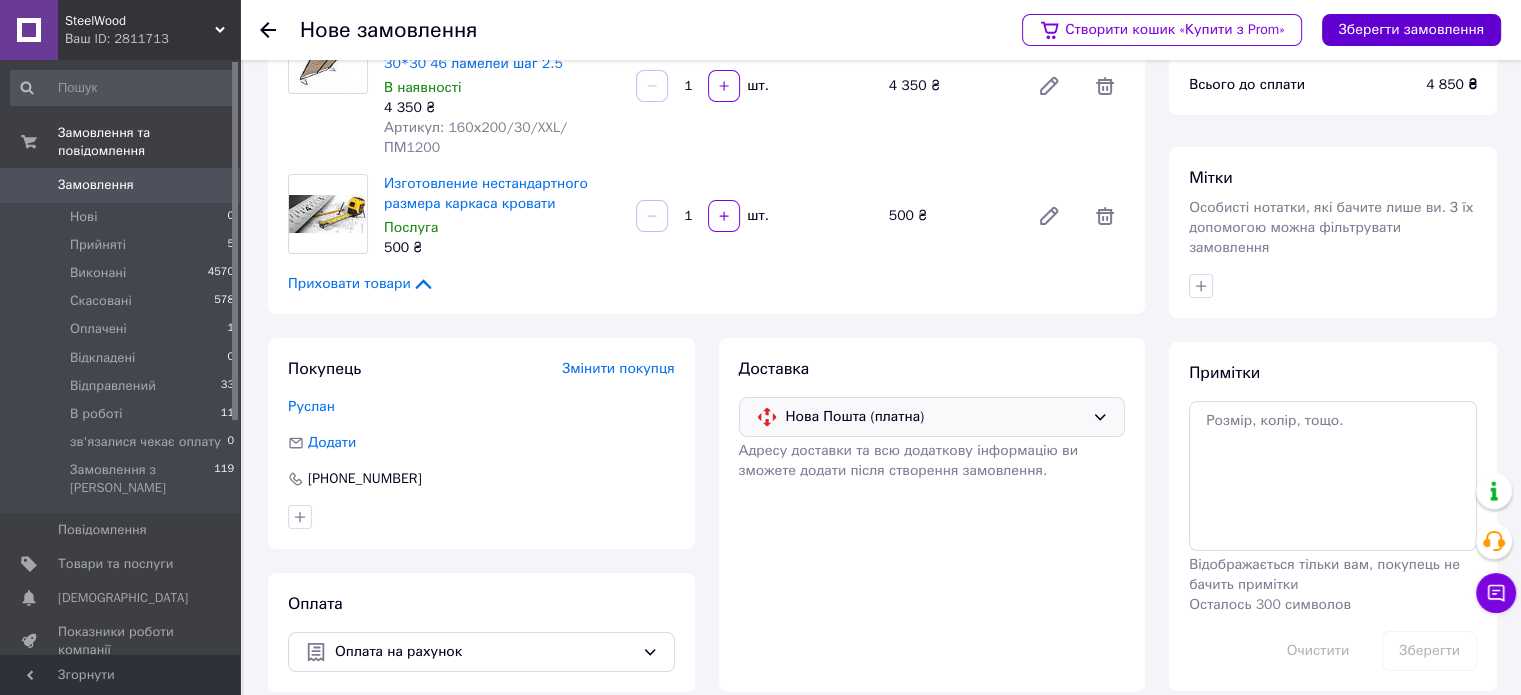 click on "Зберегти замовлення" at bounding box center [1411, 30] 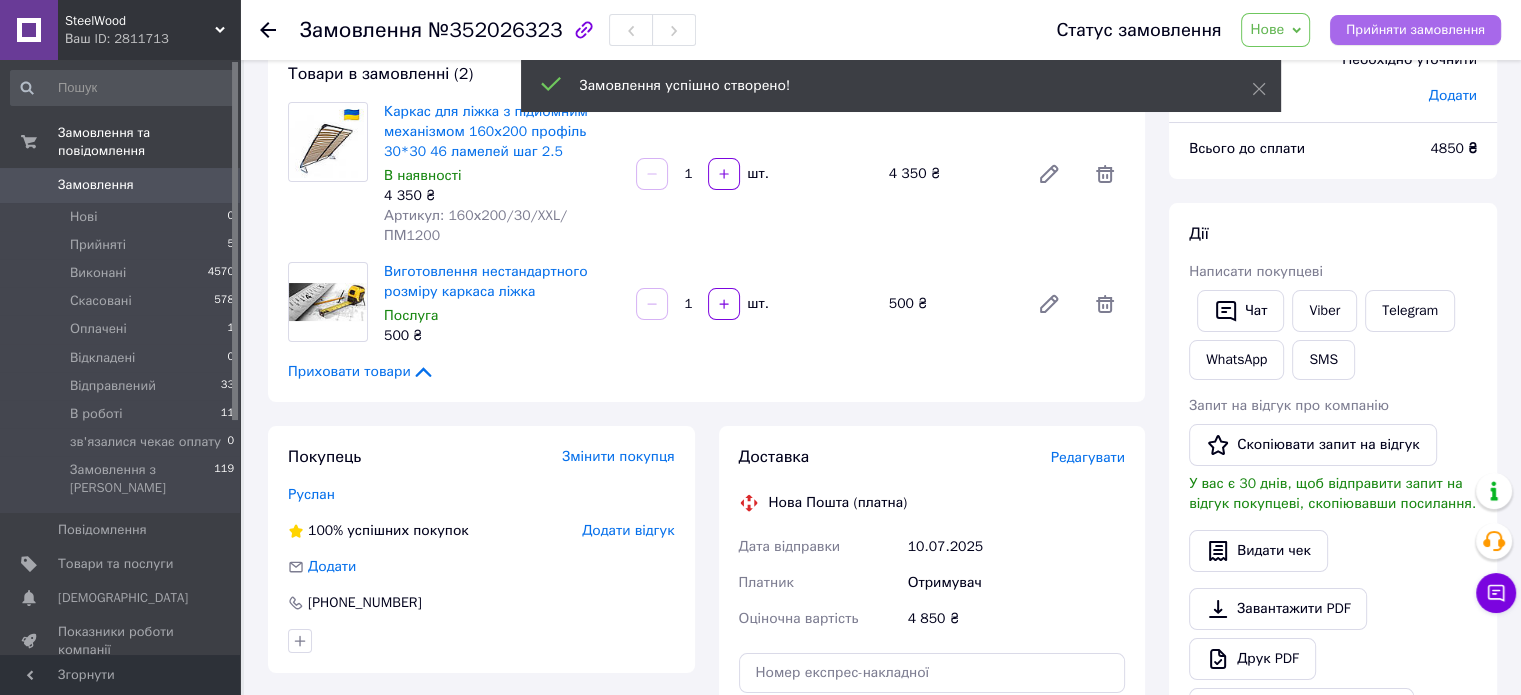 click on "Прийняти замовлення" at bounding box center [1415, 30] 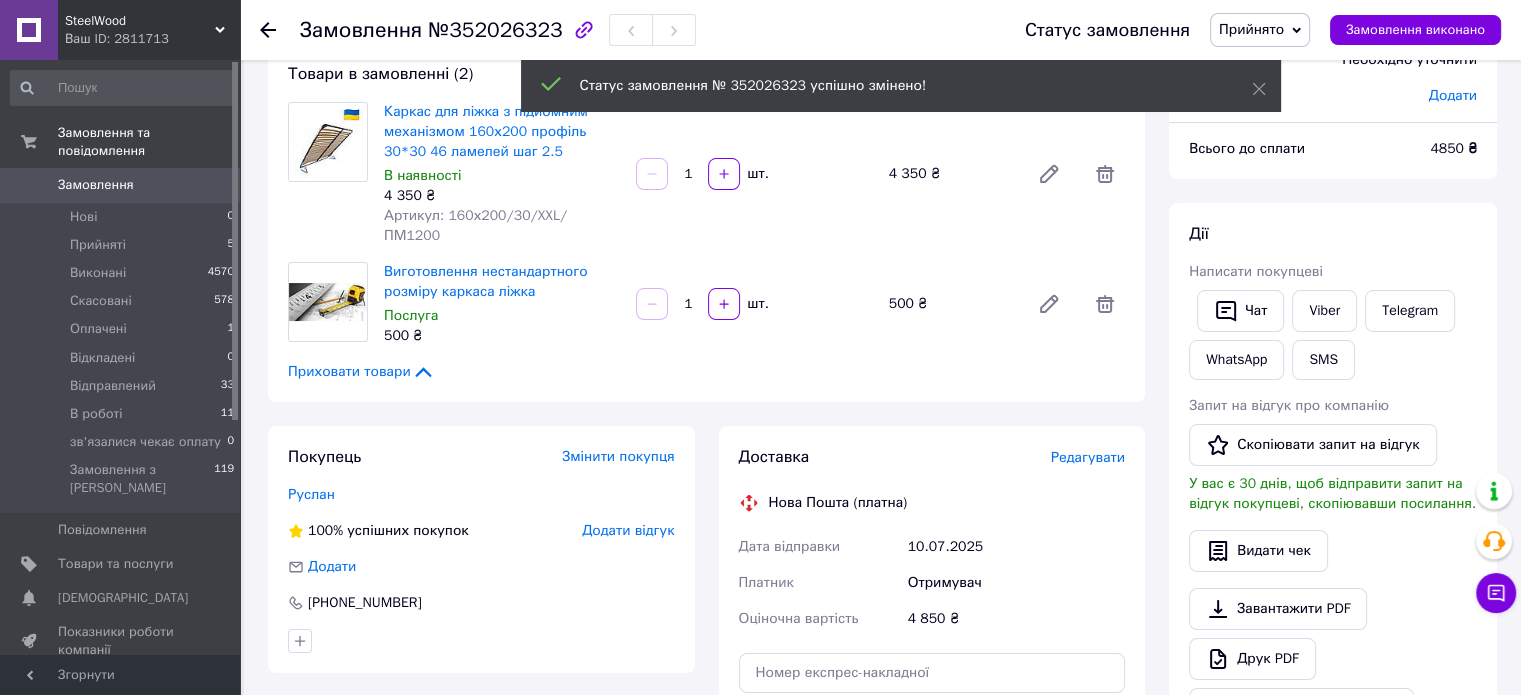 click on "Редагувати" at bounding box center (1088, 457) 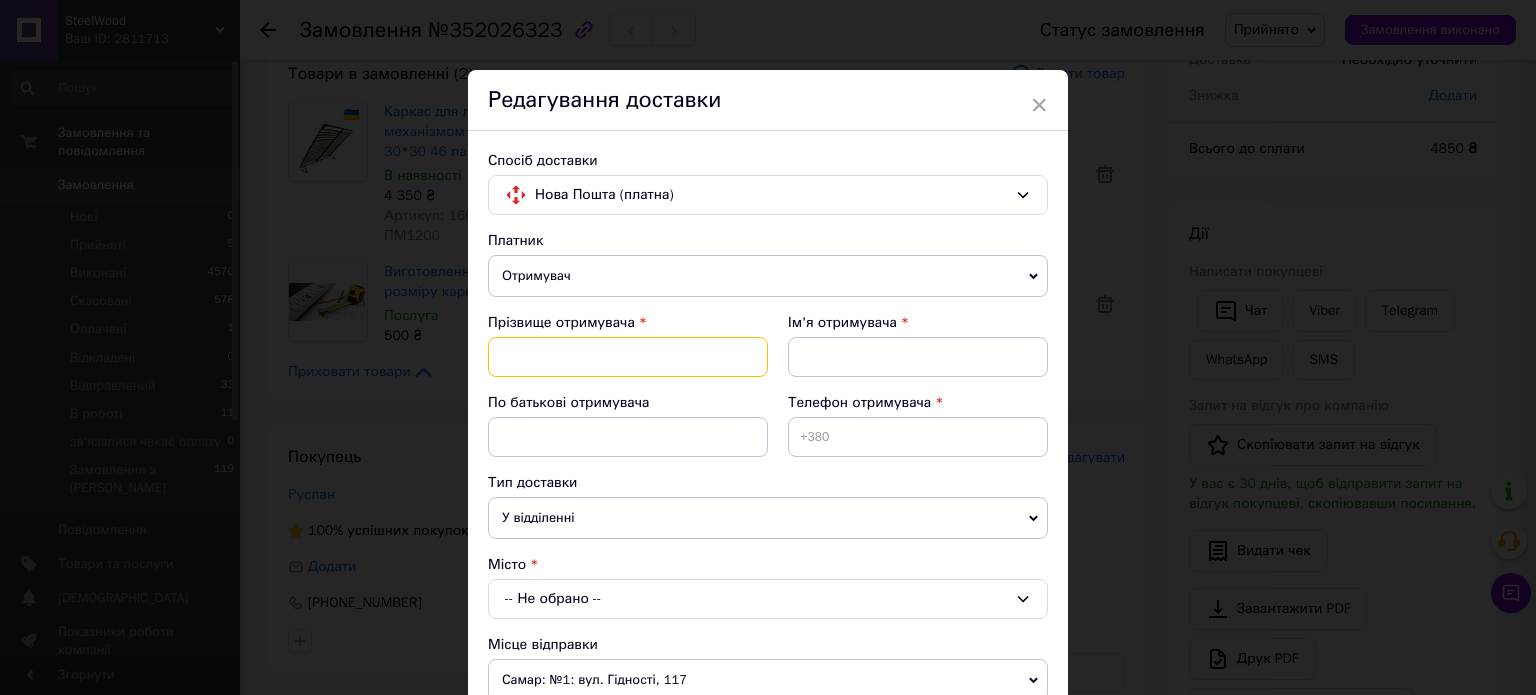 click at bounding box center (628, 357) 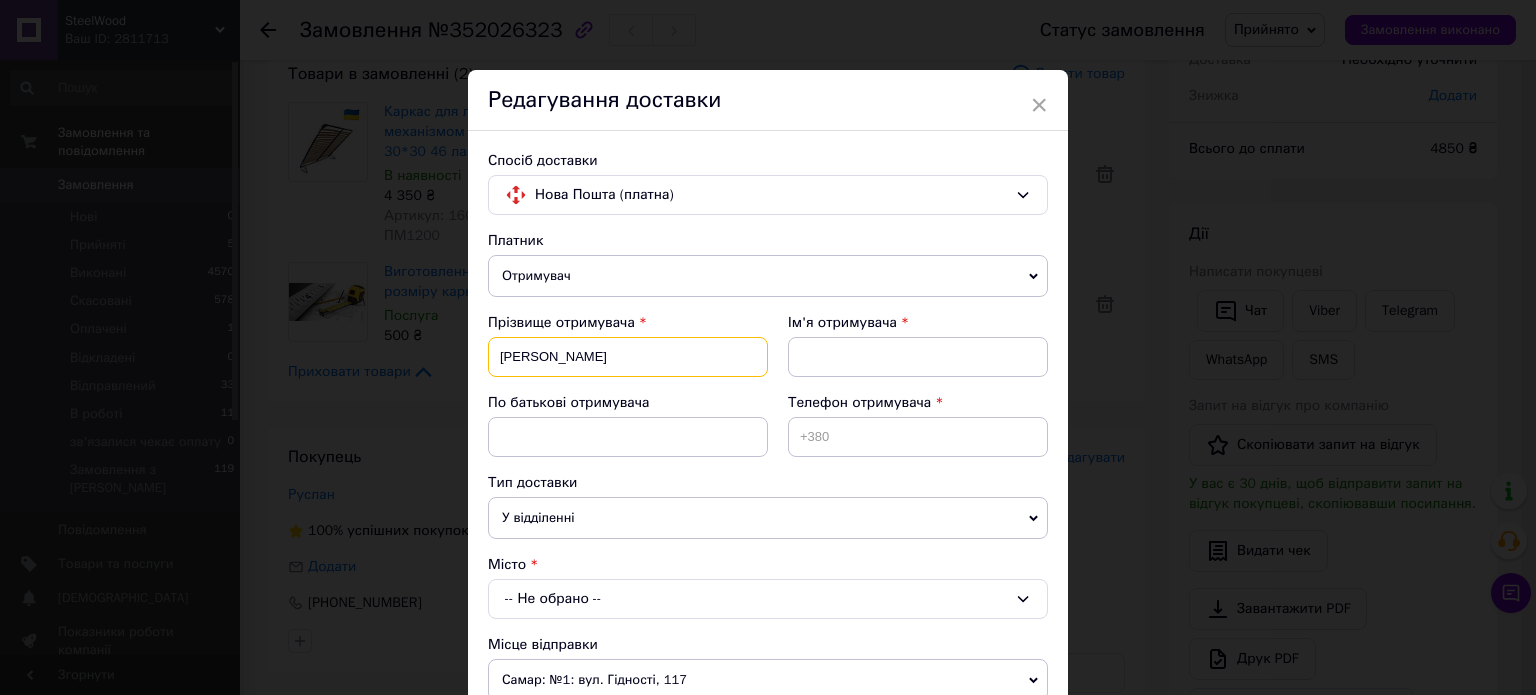 type on "[PERSON_NAME]" 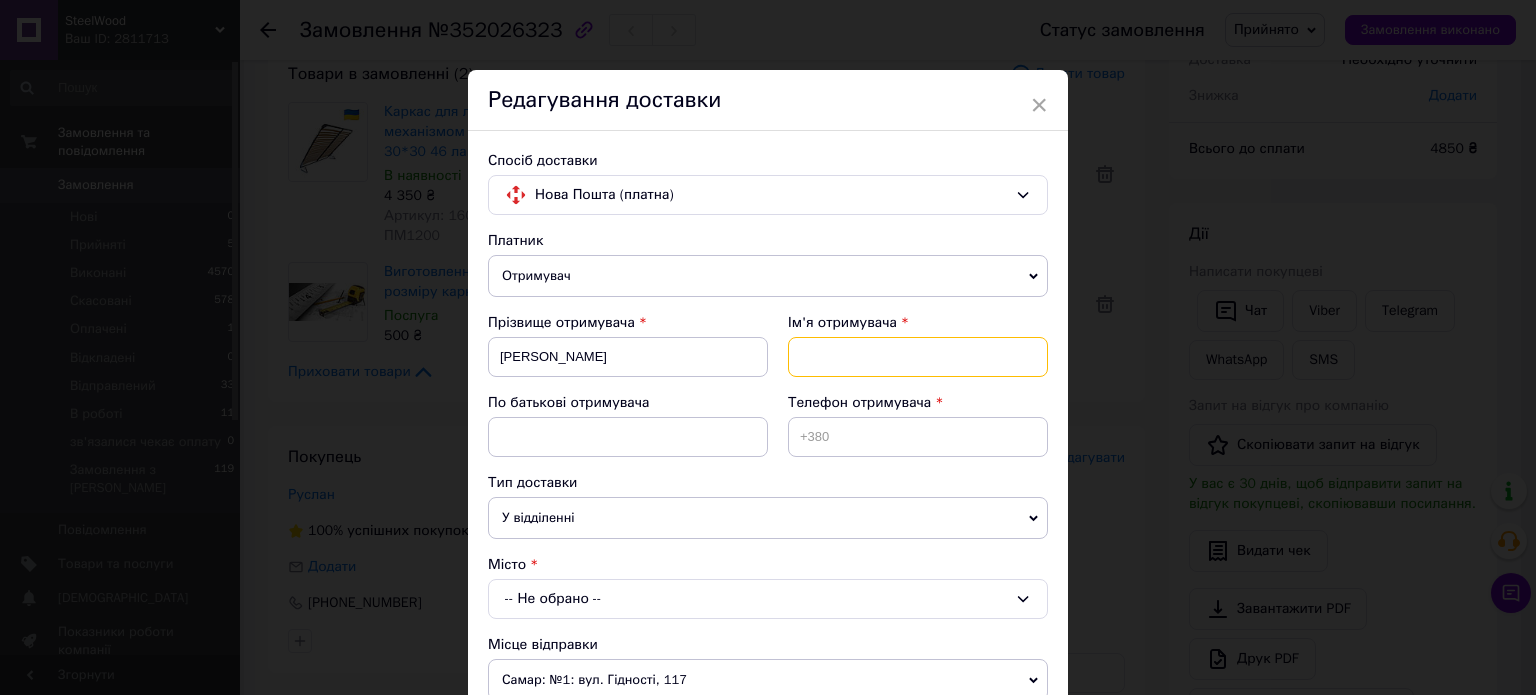 click at bounding box center [918, 357] 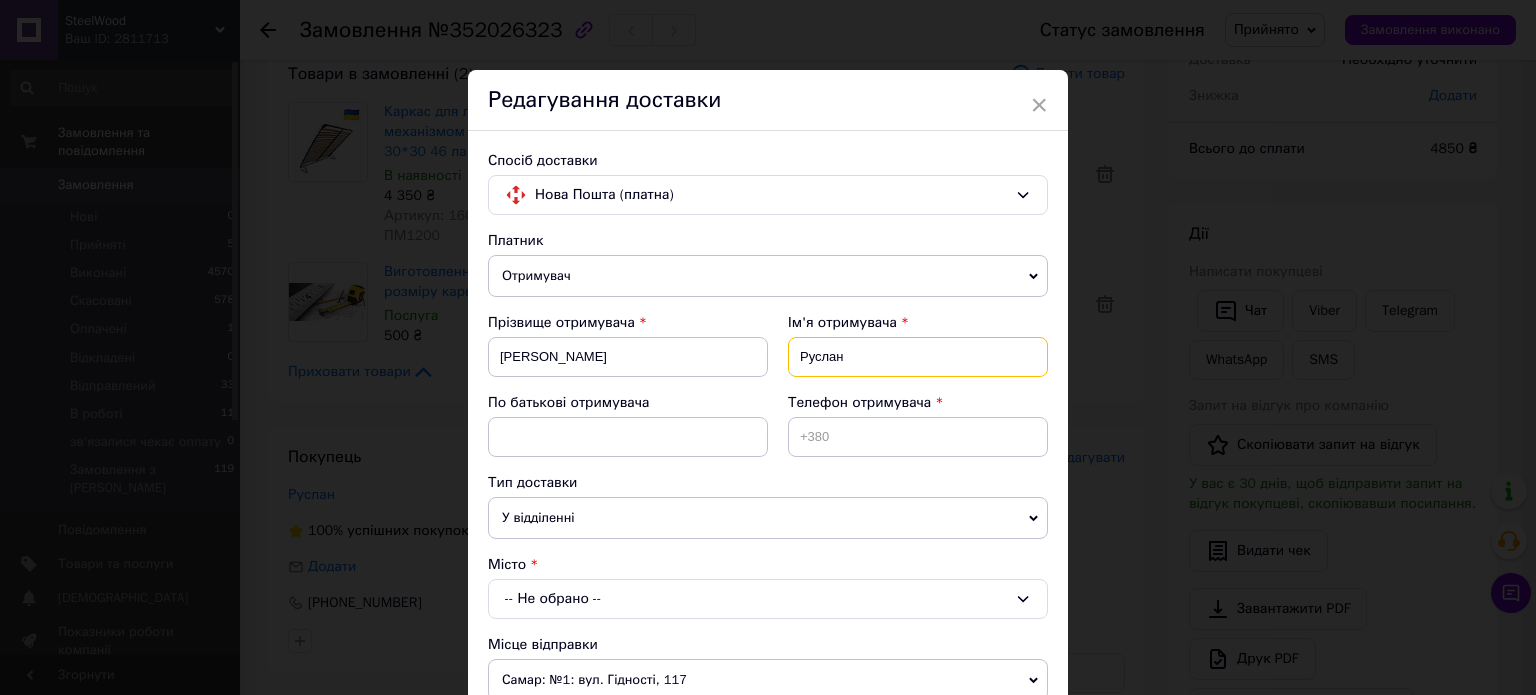 type on "Руслан" 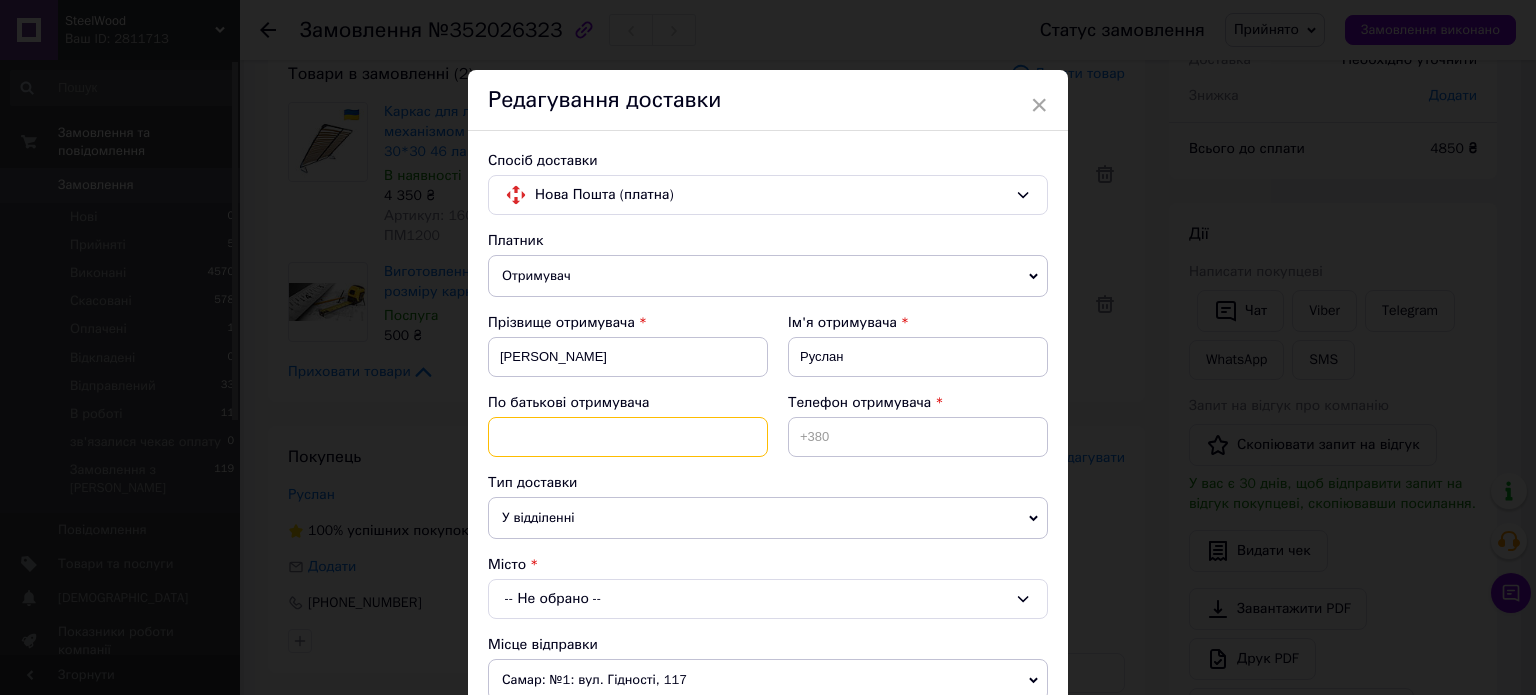 click at bounding box center (628, 437) 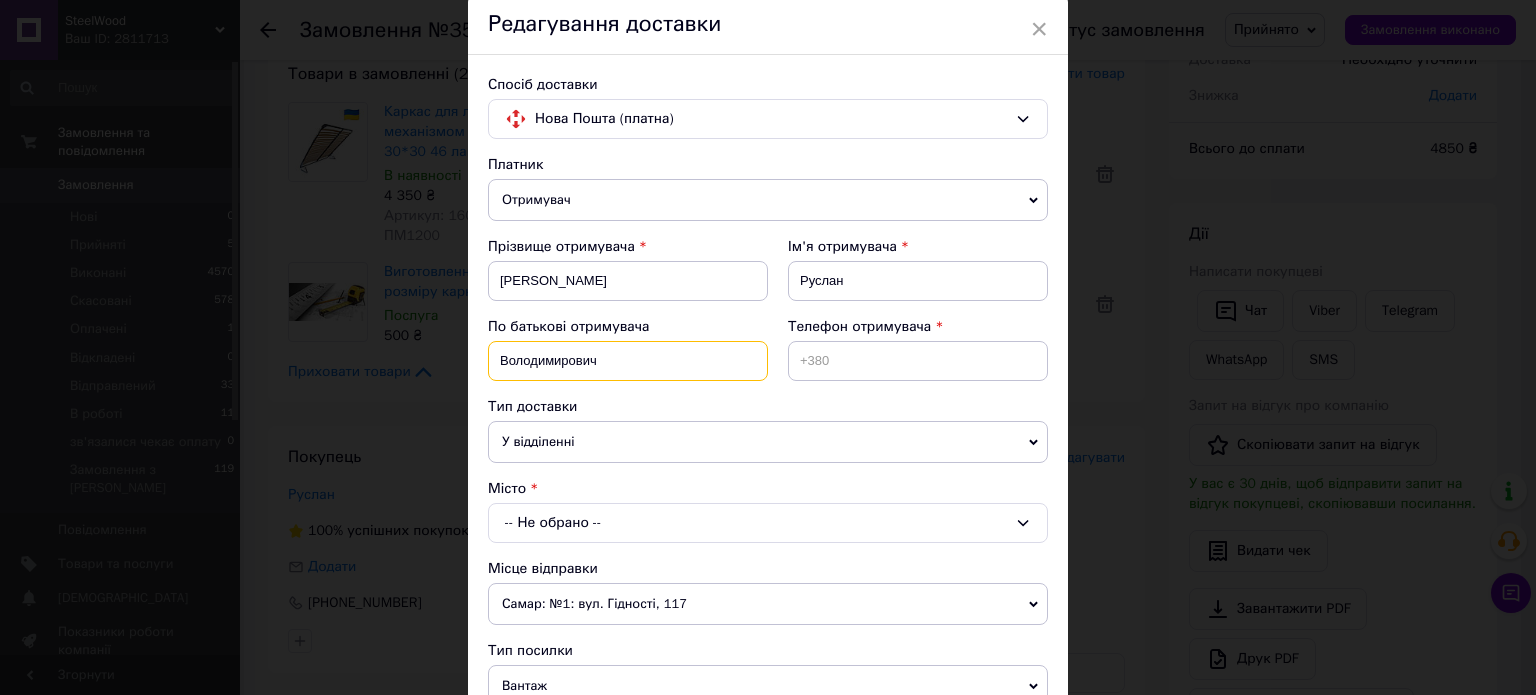 scroll, scrollTop: 300, scrollLeft: 0, axis: vertical 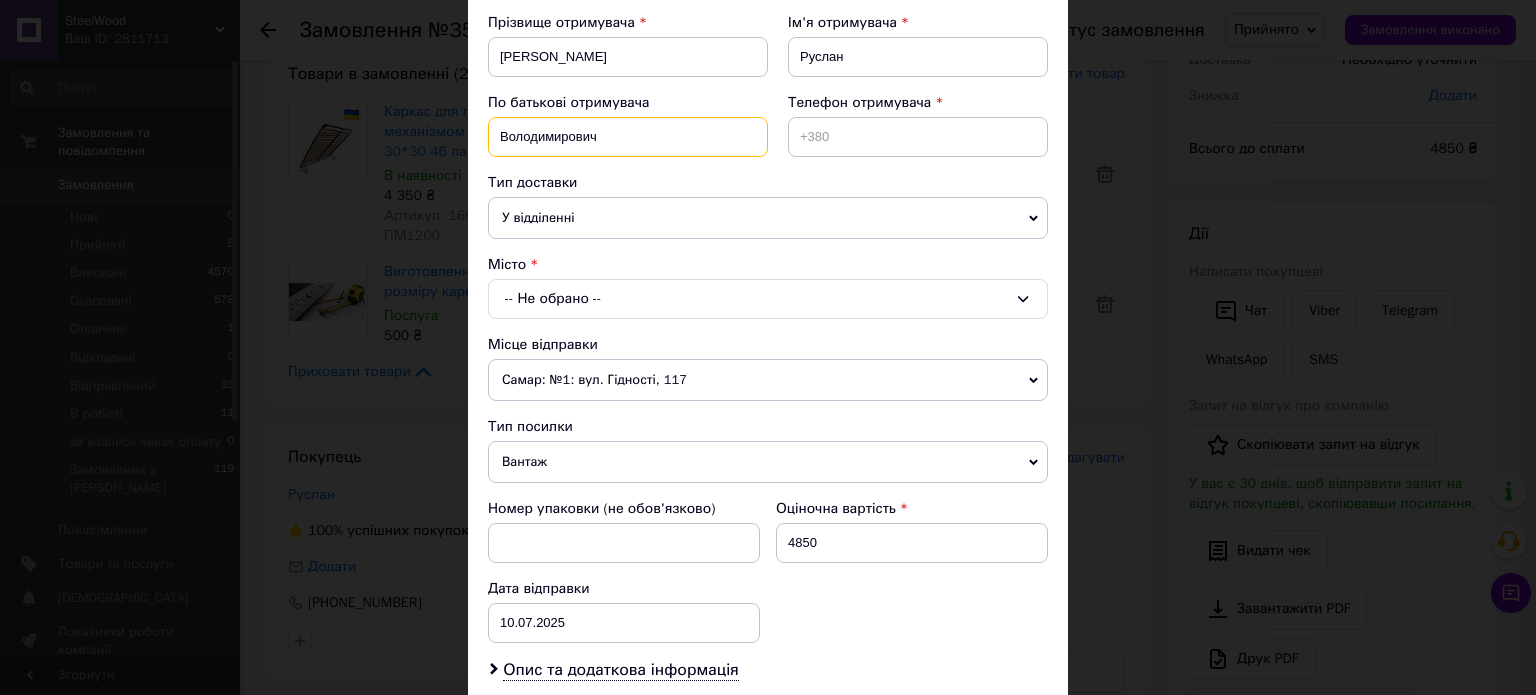 type on "Володимирович" 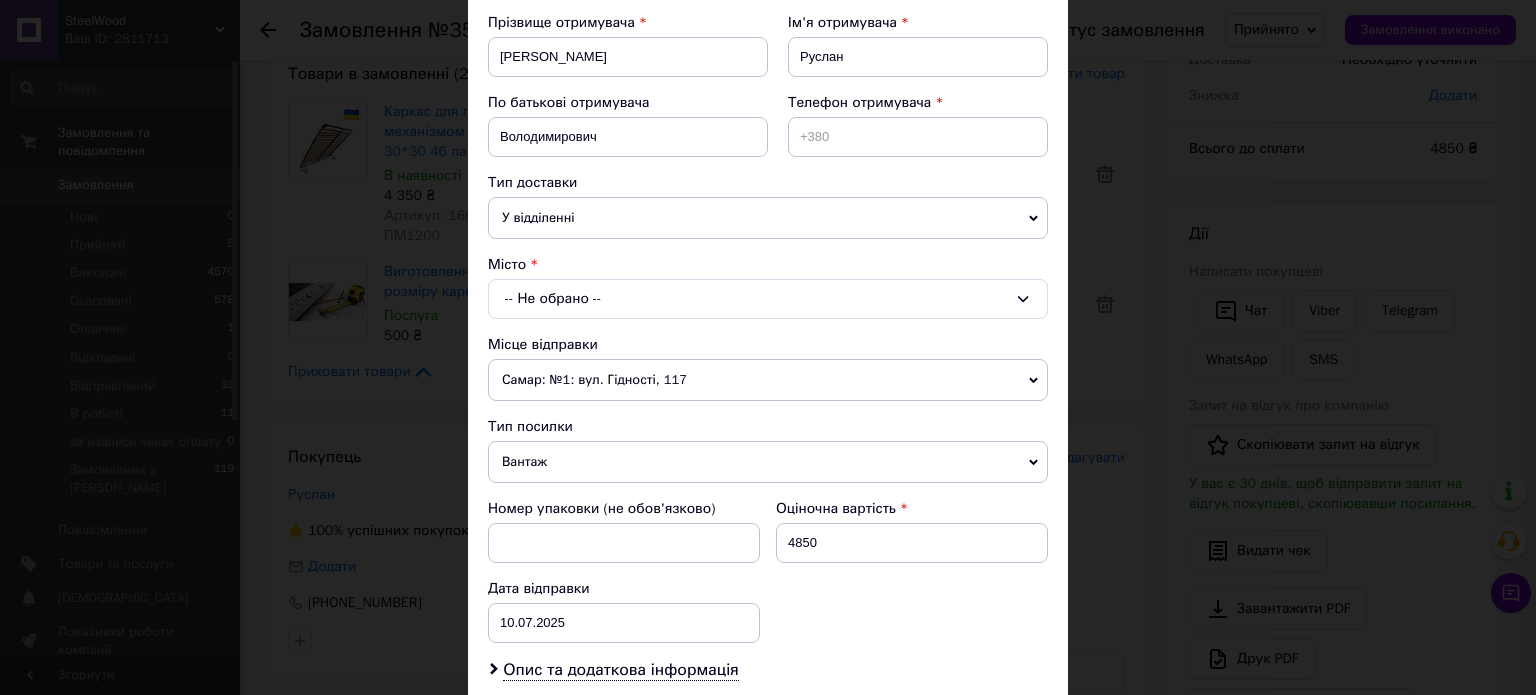 click on "-- Не обрано --" at bounding box center [768, 299] 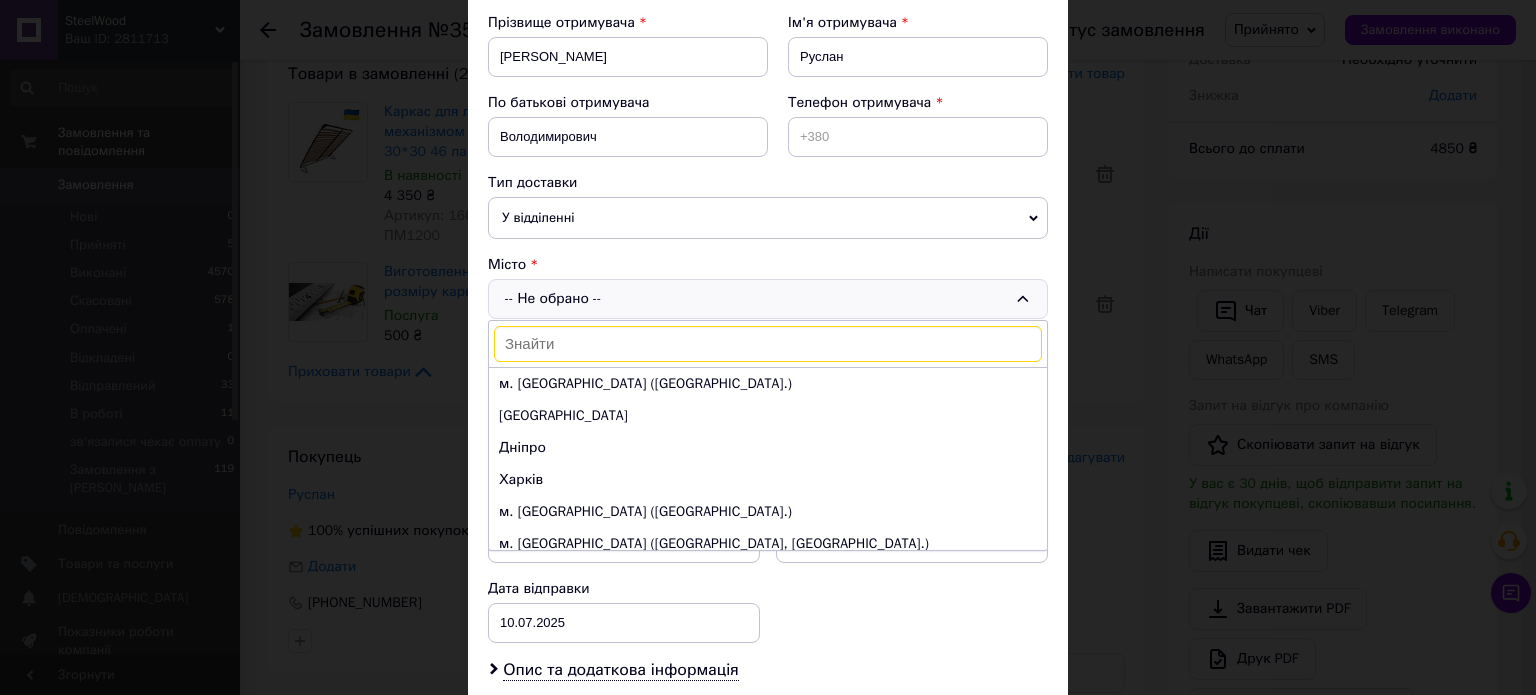 click on "У відділенні" at bounding box center (768, 218) 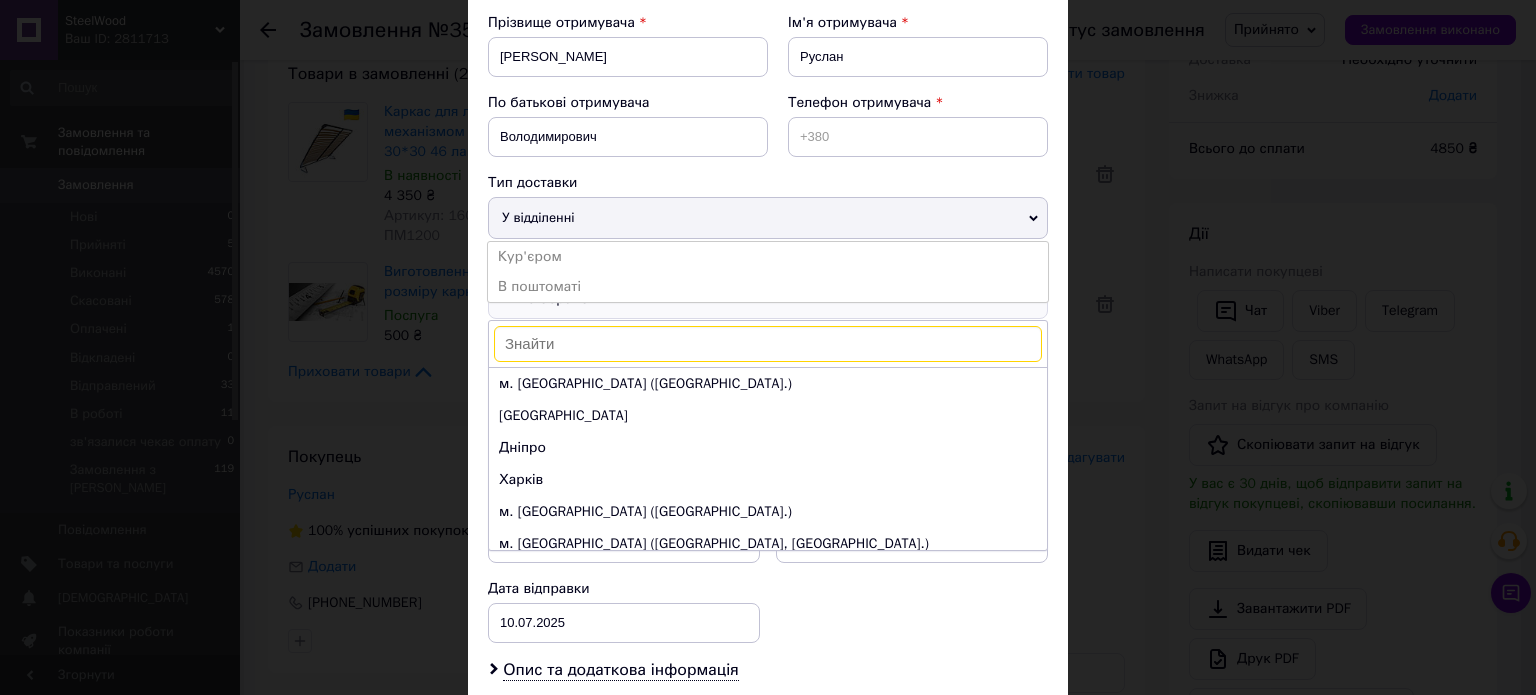 click on "Кур'єром" at bounding box center (768, 257) 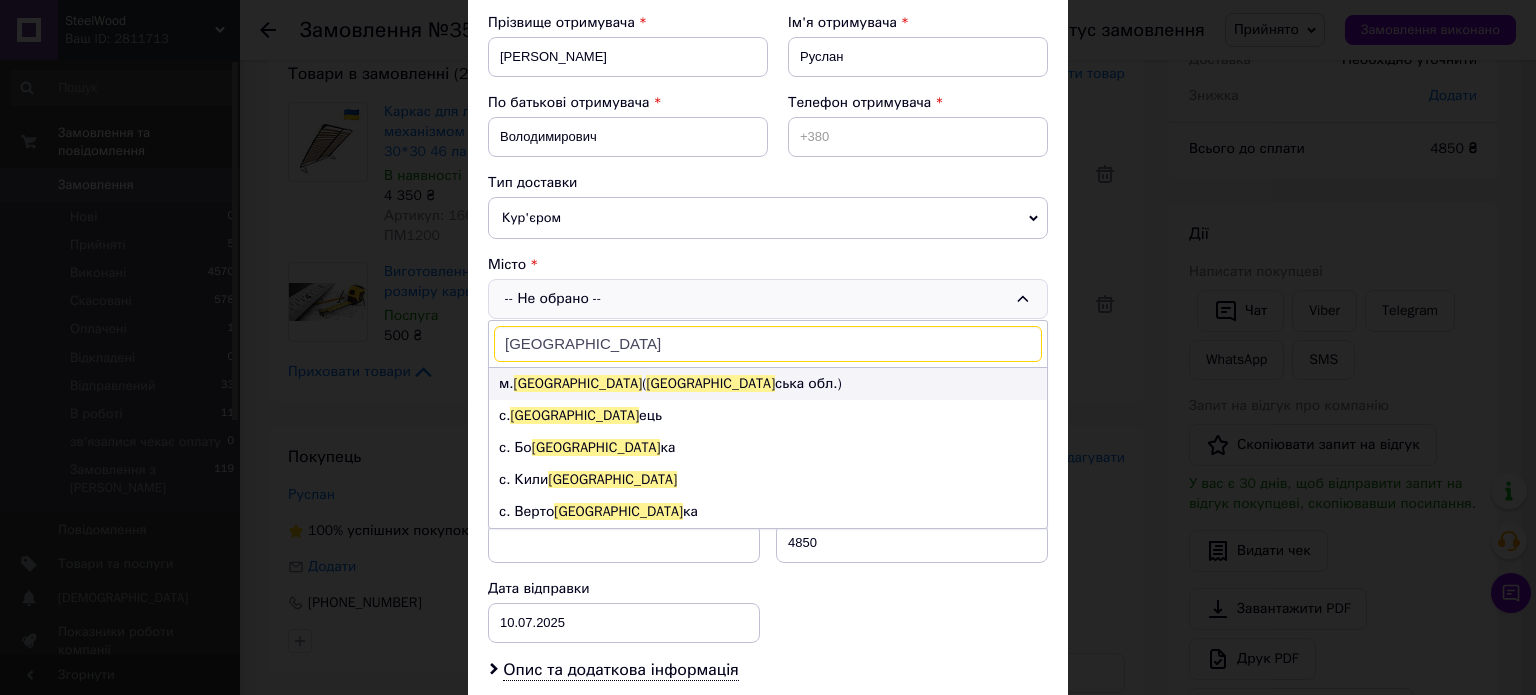 type on "[GEOGRAPHIC_DATA]" 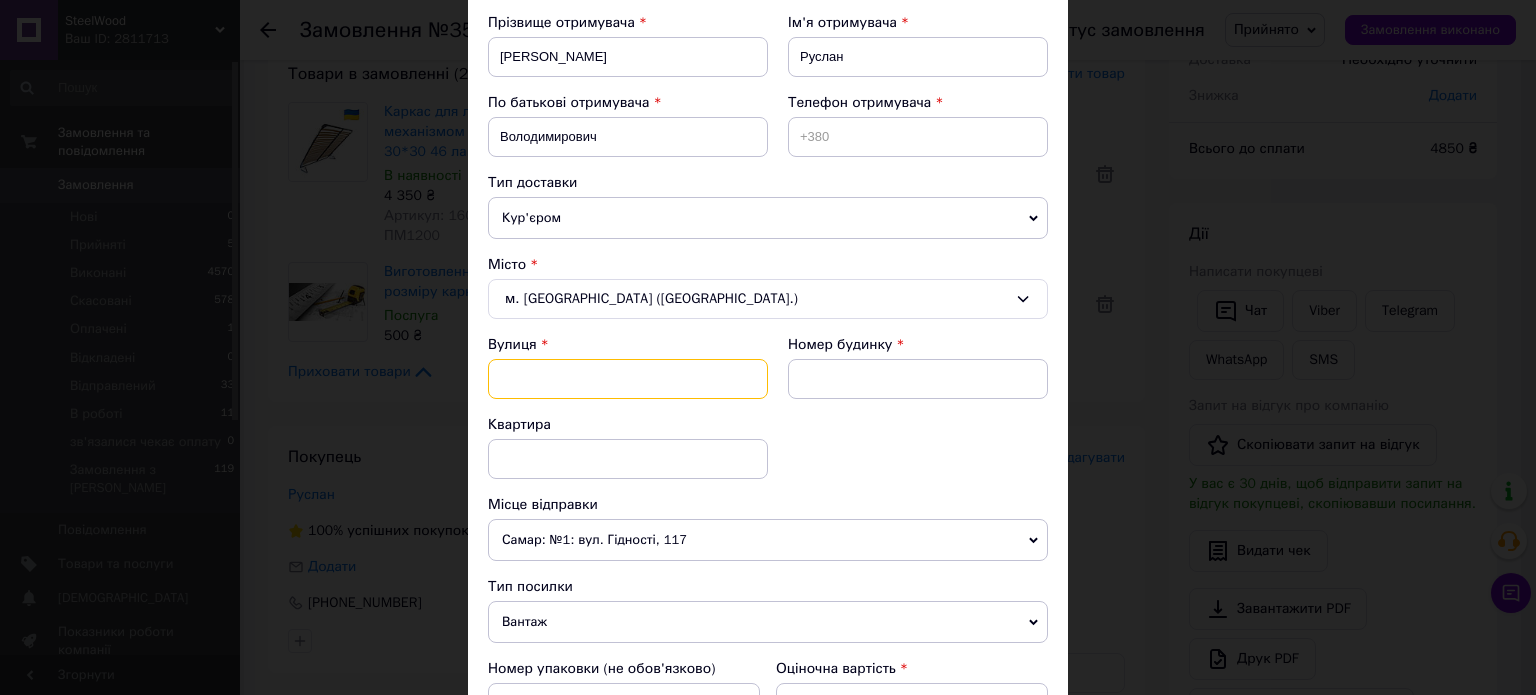 click at bounding box center (628, 379) 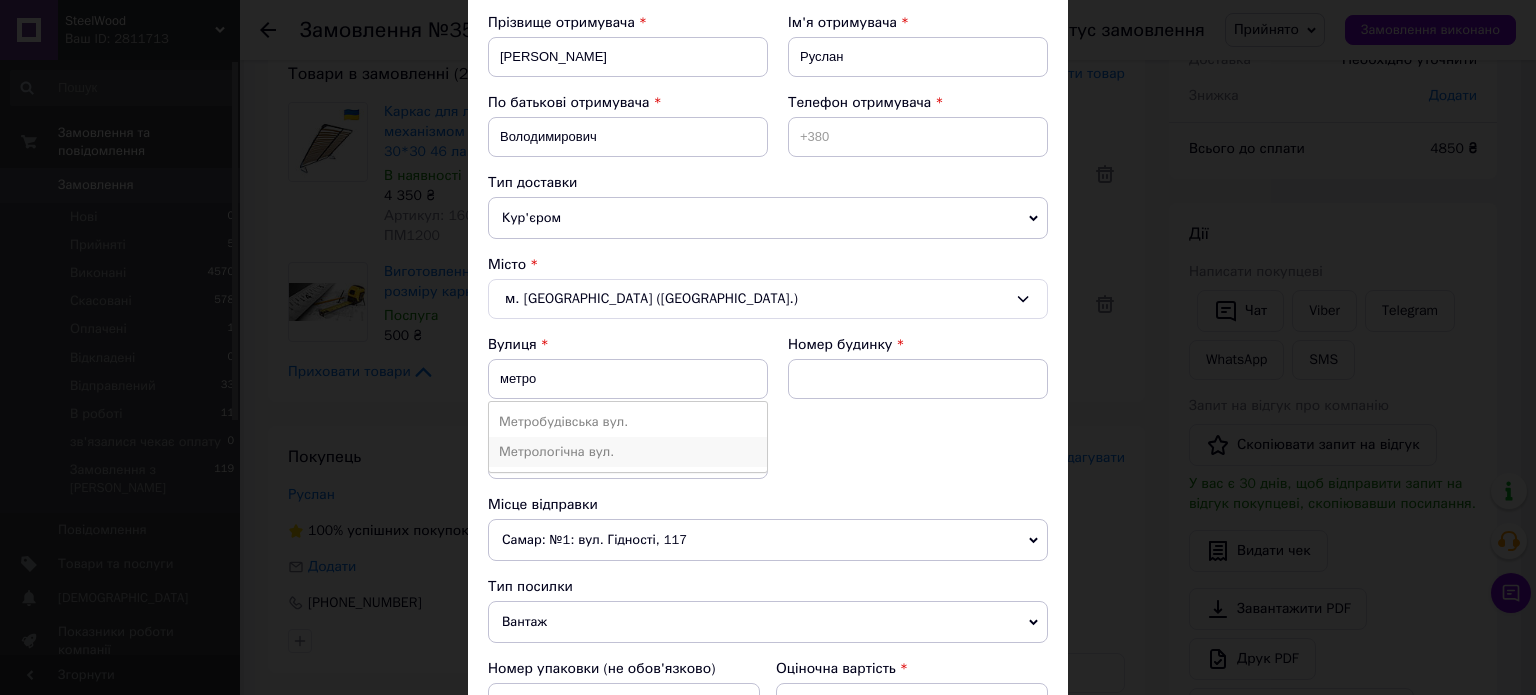 click on "Метрологічна вул." at bounding box center [628, 452] 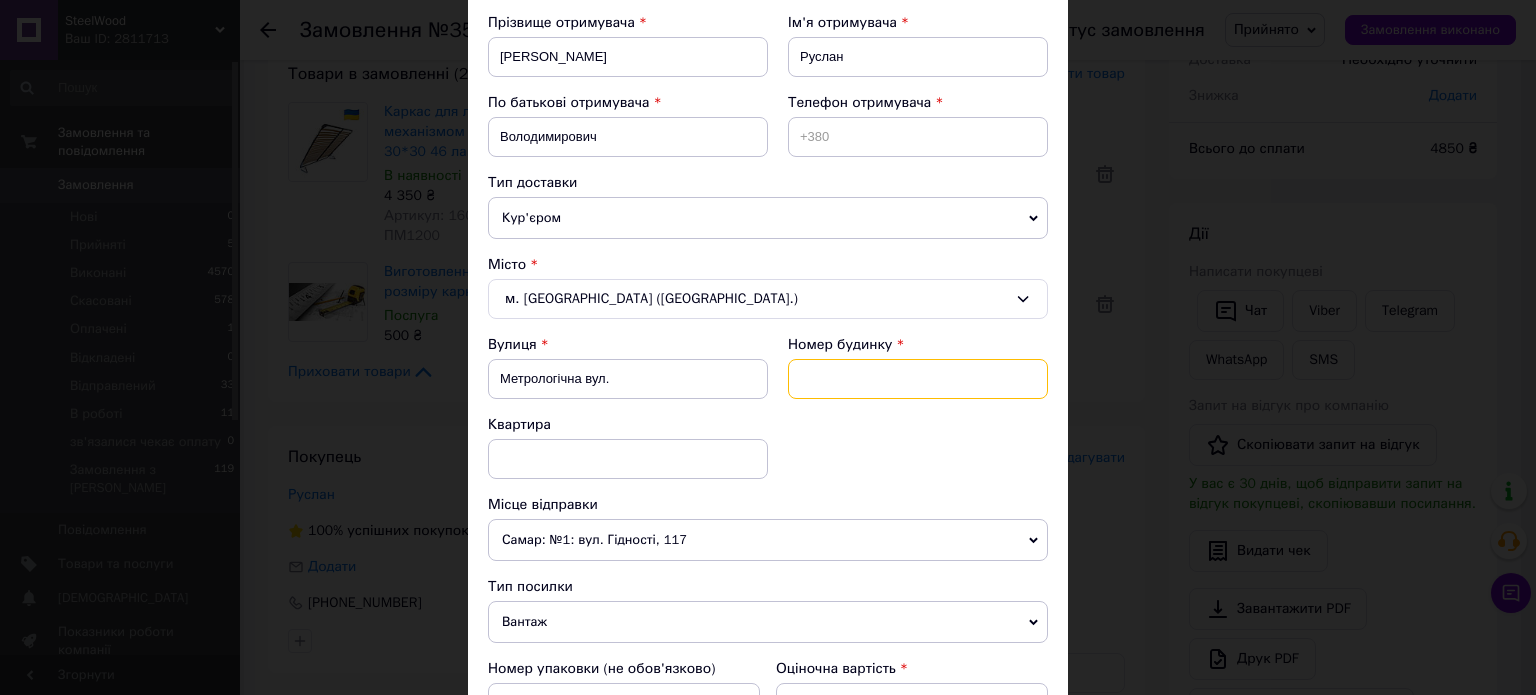 click at bounding box center (918, 379) 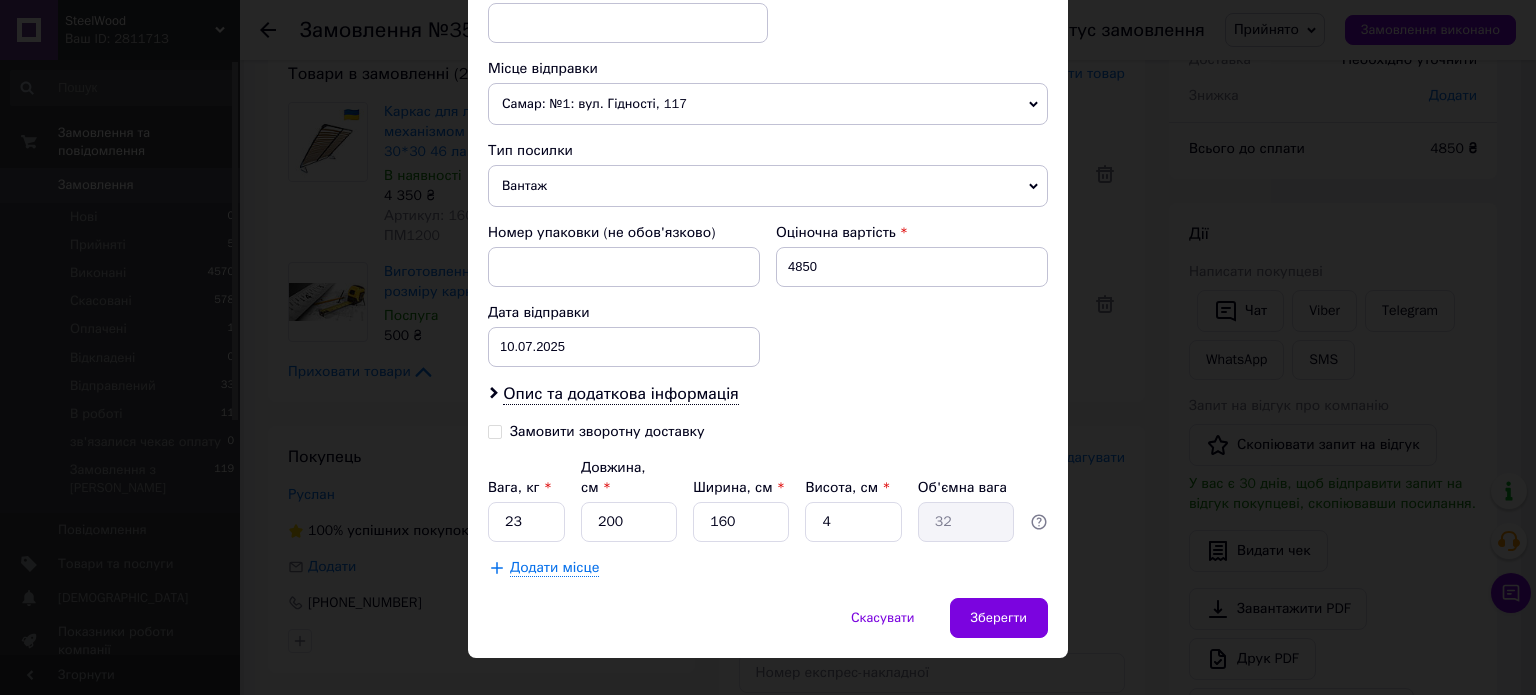 scroll, scrollTop: 743, scrollLeft: 0, axis: vertical 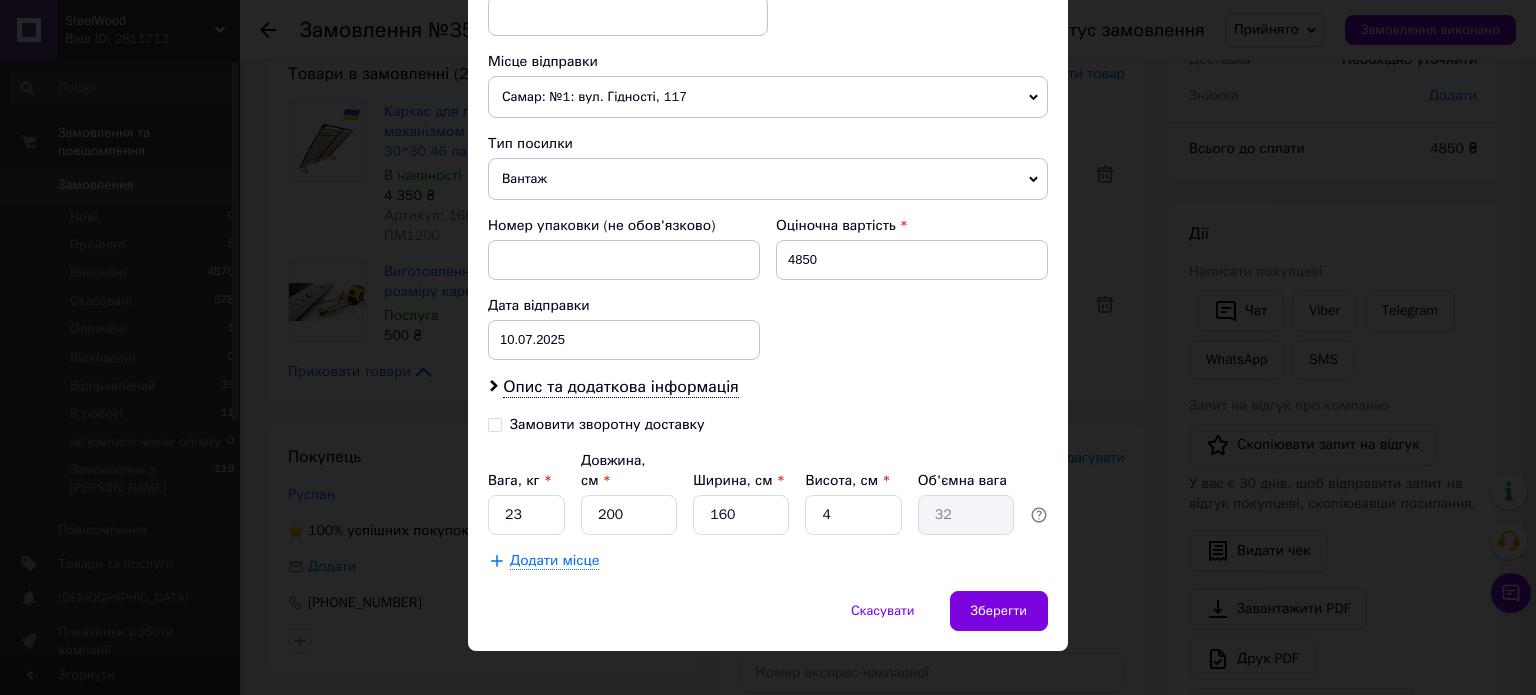 type on "107-[PERSON_NAME]" 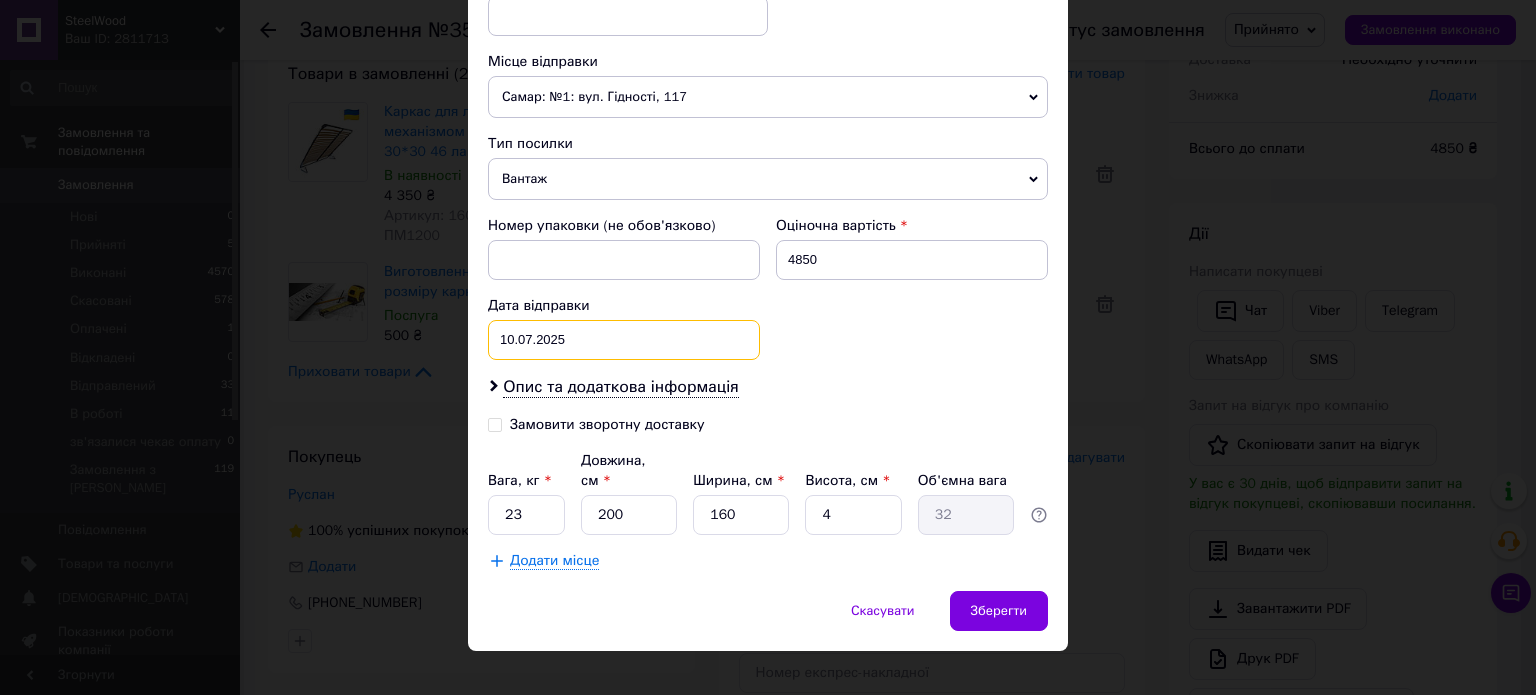 click on "[DATE] < 2025 > < Июль > Пн Вт Ср Чт Пт Сб Вс 30 1 2 3 4 5 6 7 8 9 10 11 12 13 14 15 16 17 18 19 20 21 22 23 24 25 26 27 28 29 30 31 1 2 3 4 5 6 7 8 9 10" at bounding box center [624, 340] 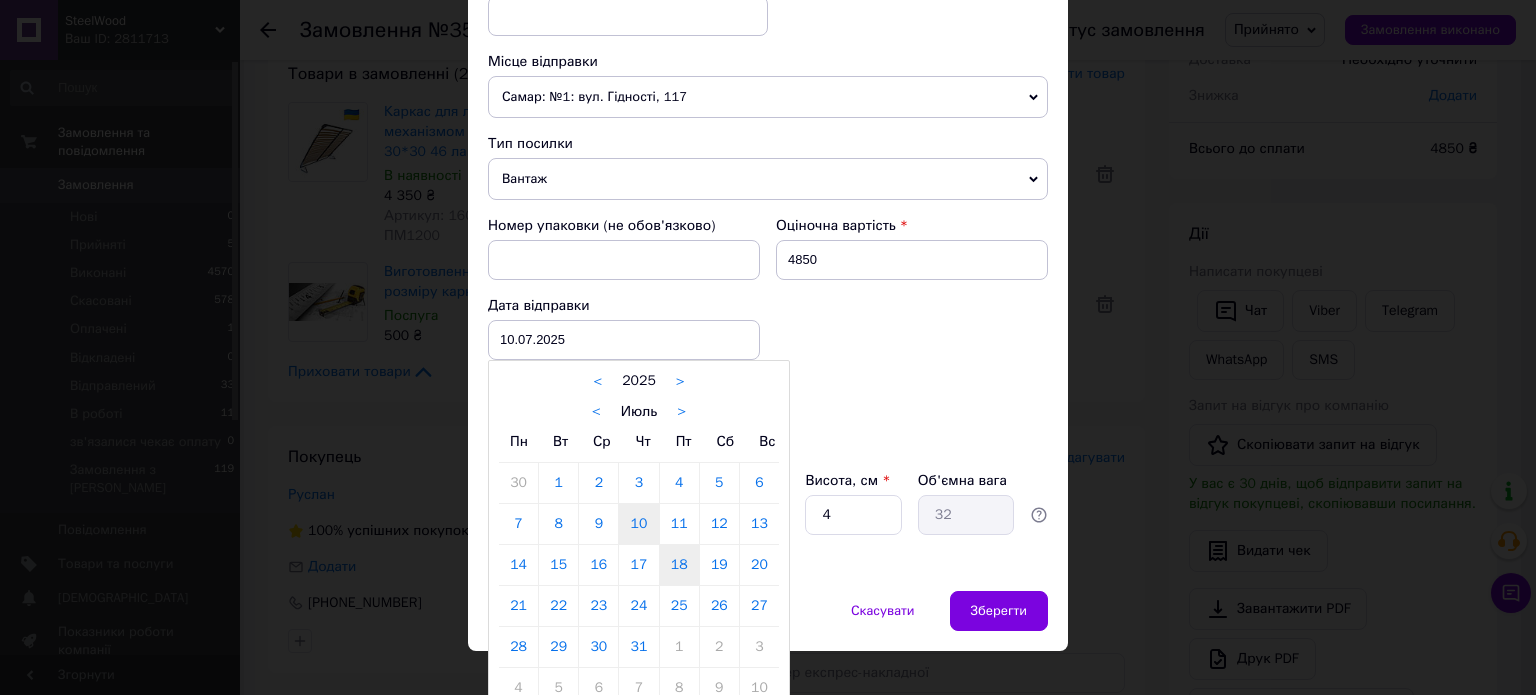 click on "18" at bounding box center (679, 565) 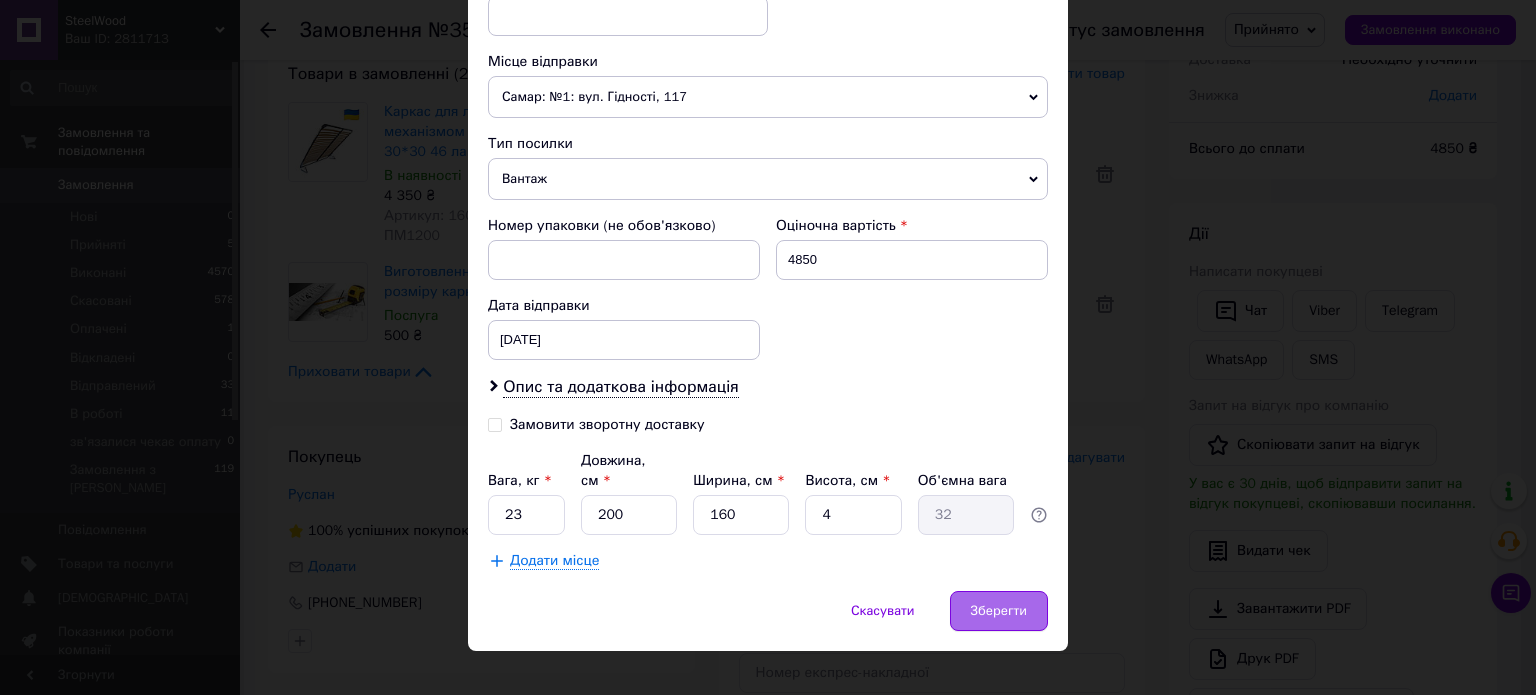 click on "Зберегти" at bounding box center (999, 611) 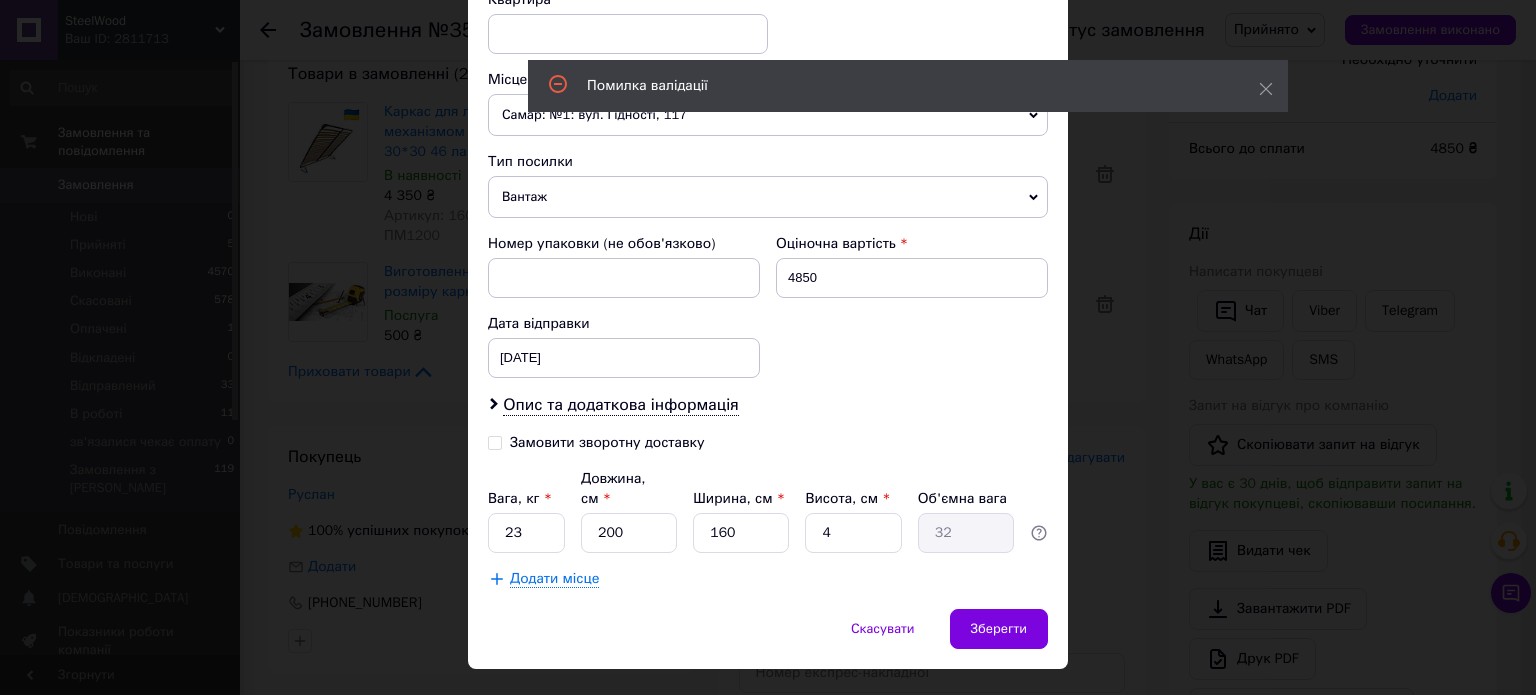 scroll, scrollTop: 88, scrollLeft: 0, axis: vertical 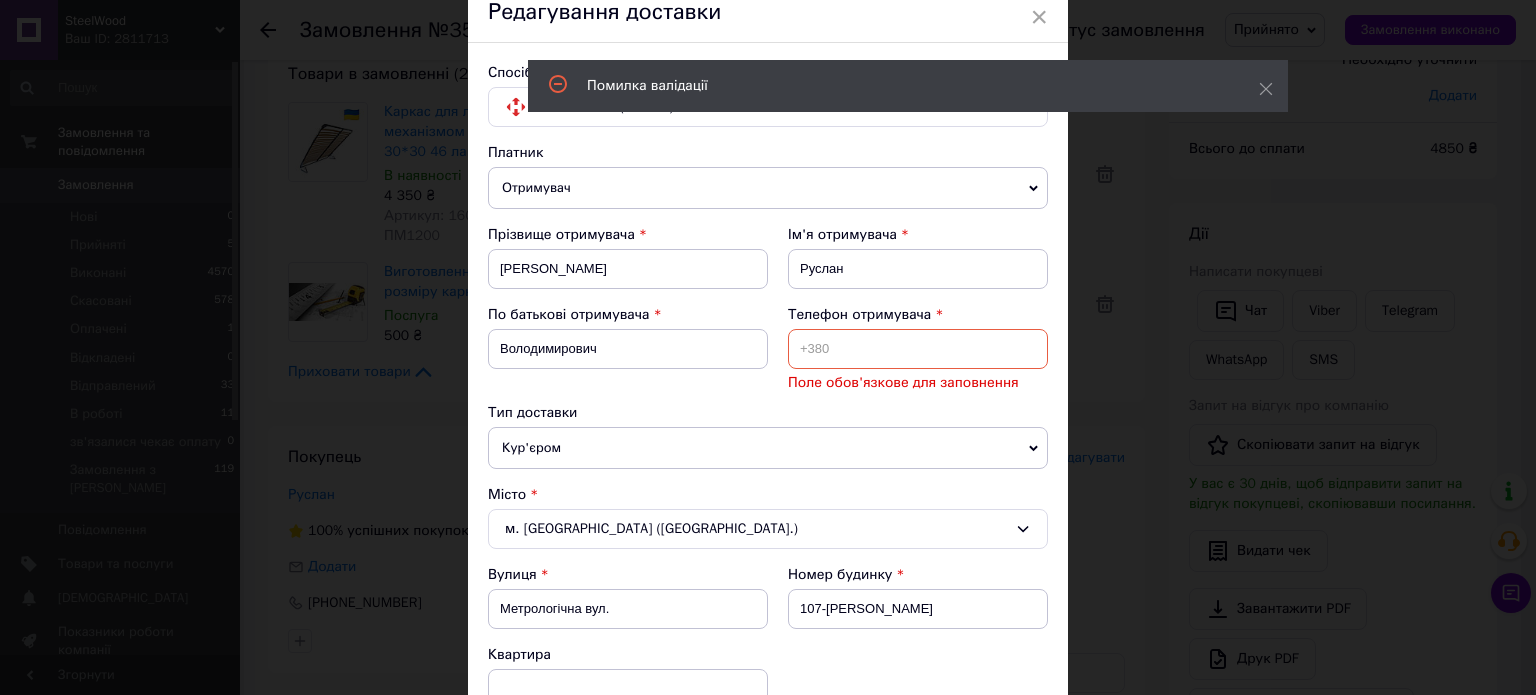 click at bounding box center (918, 349) 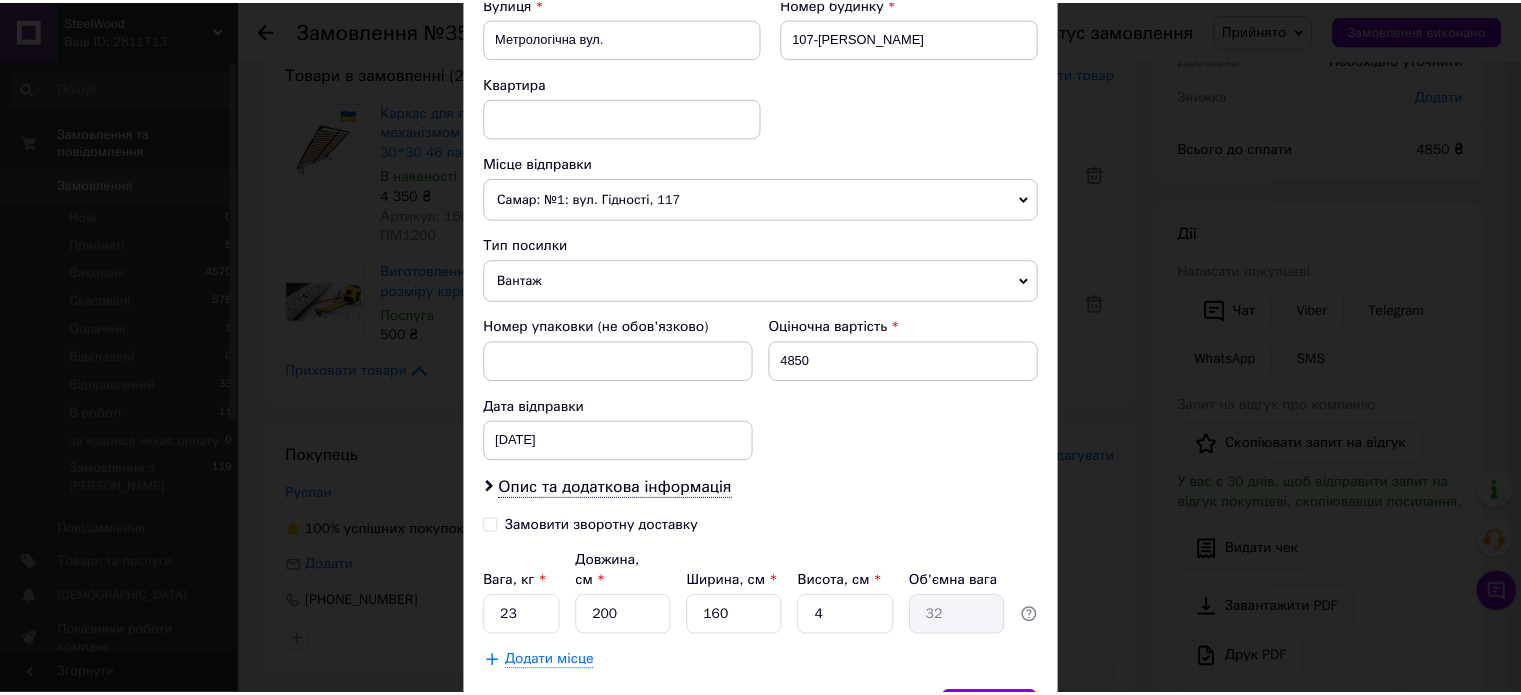 scroll, scrollTop: 743, scrollLeft: 0, axis: vertical 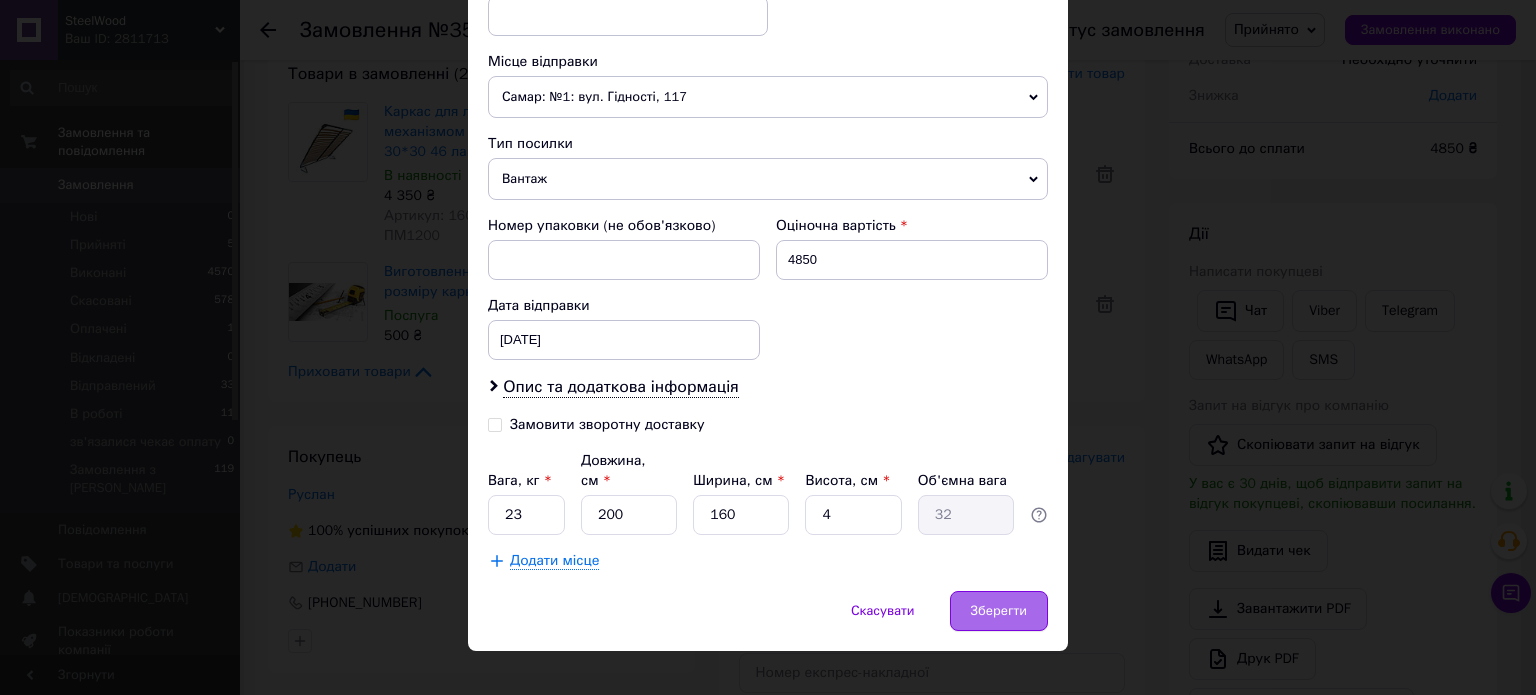 type on "[PHONE_NUMBER]" 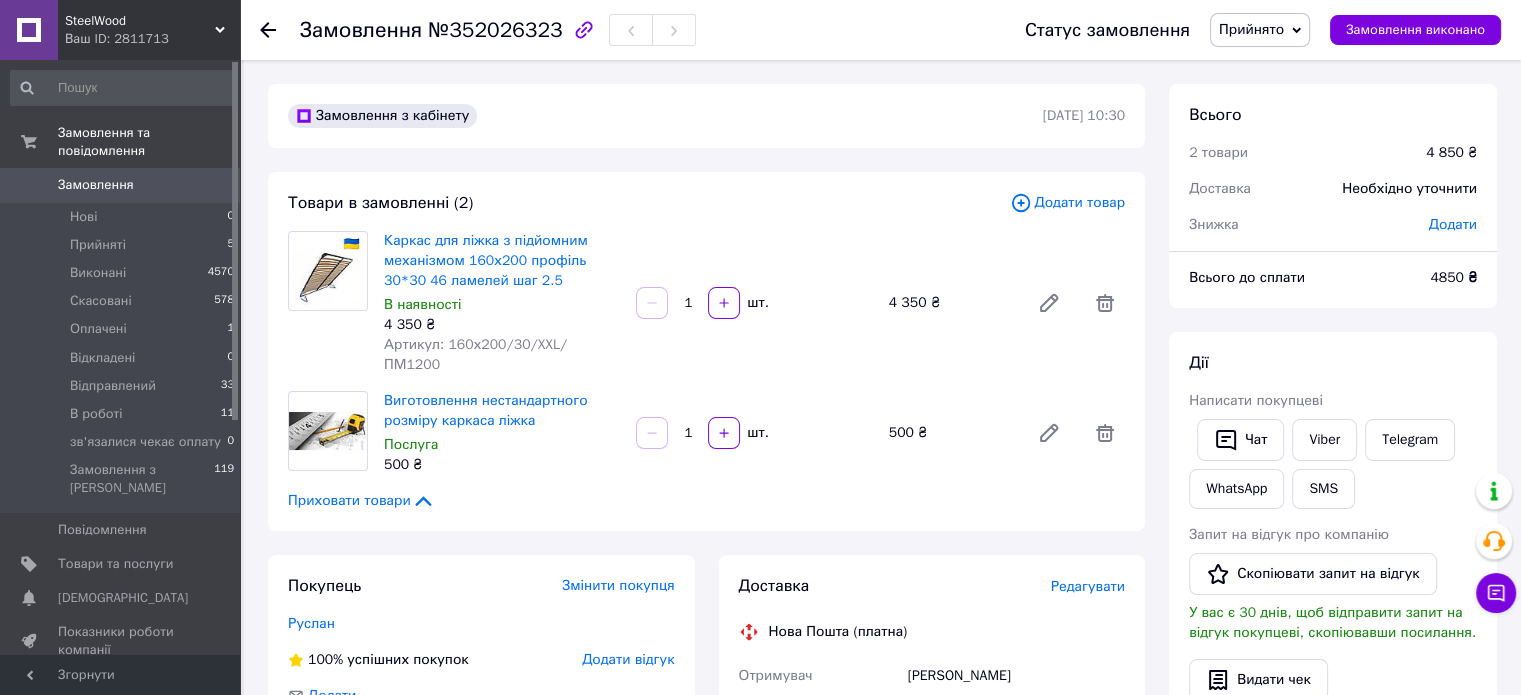 scroll, scrollTop: 0, scrollLeft: 0, axis: both 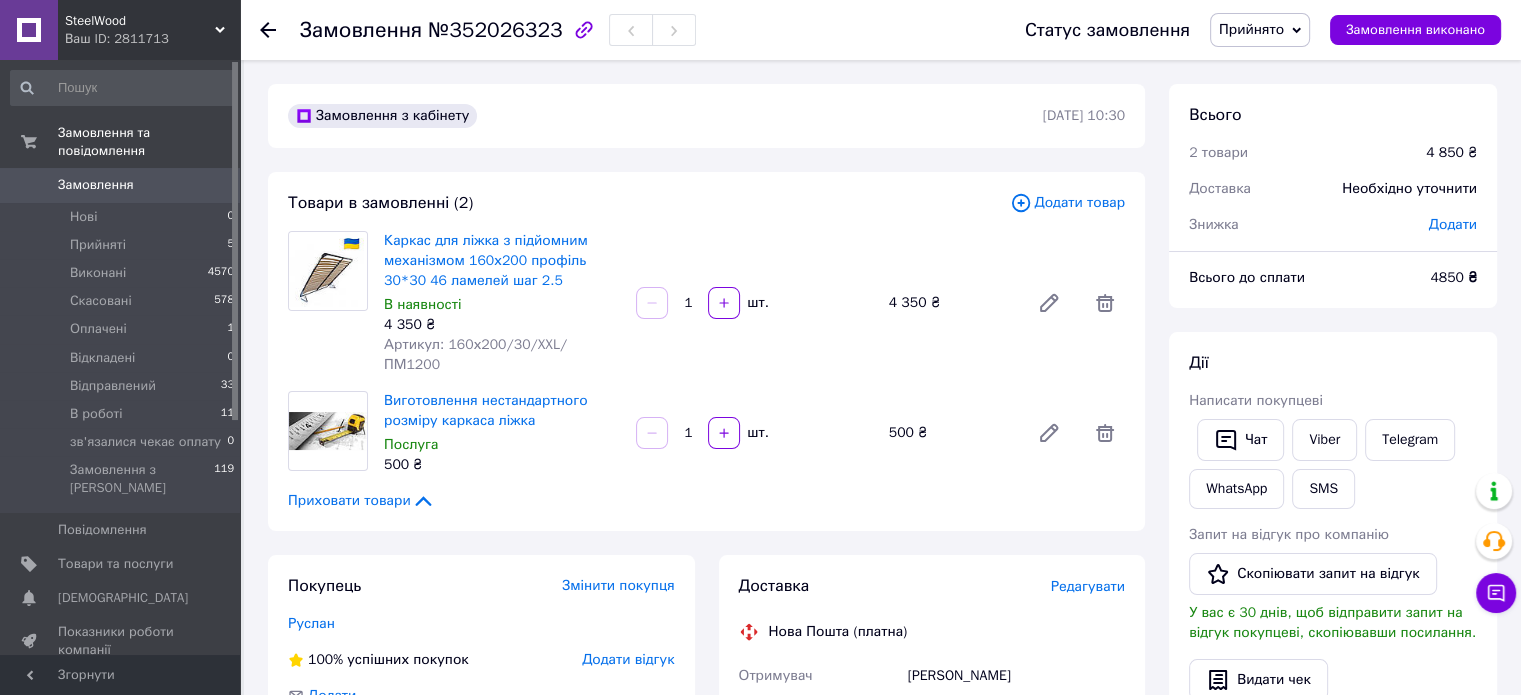 click 